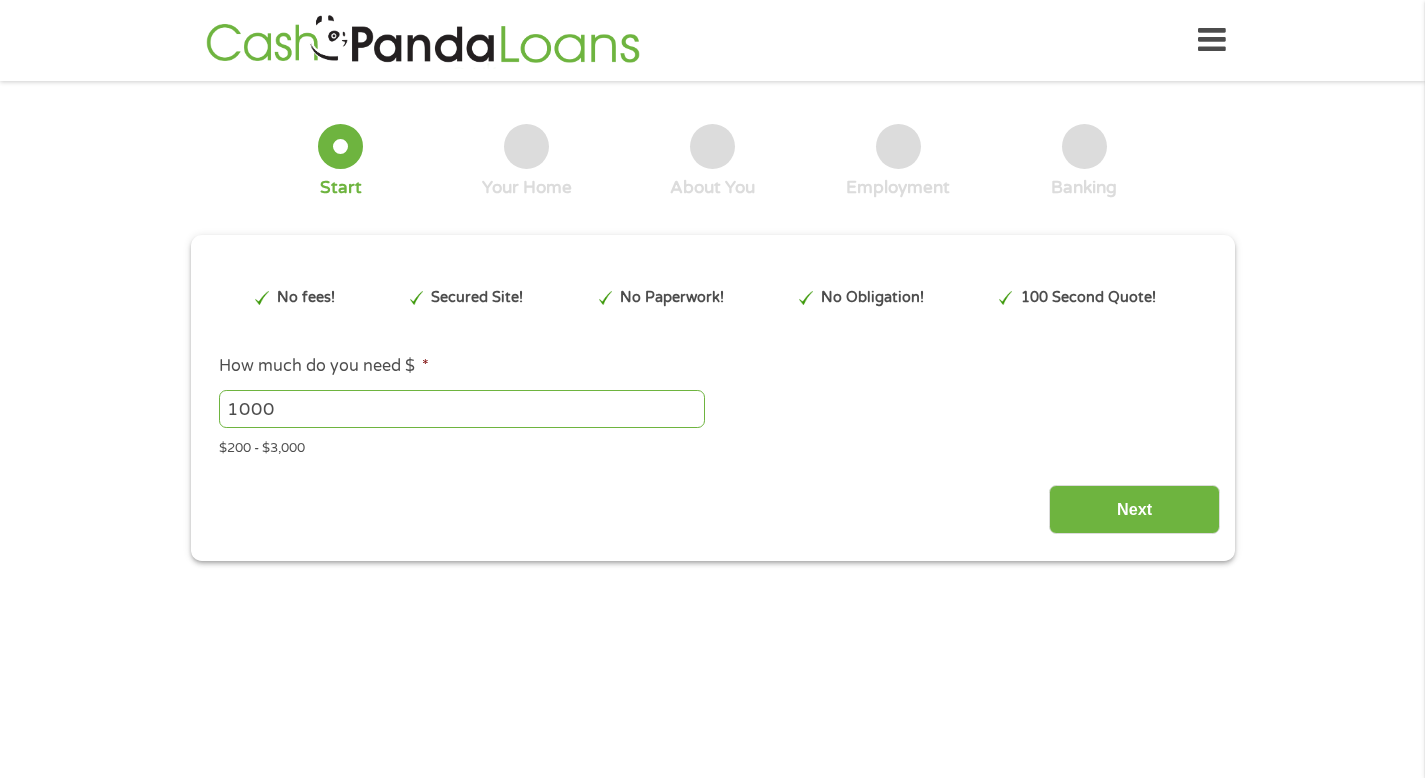 scroll, scrollTop: 0, scrollLeft: 0, axis: both 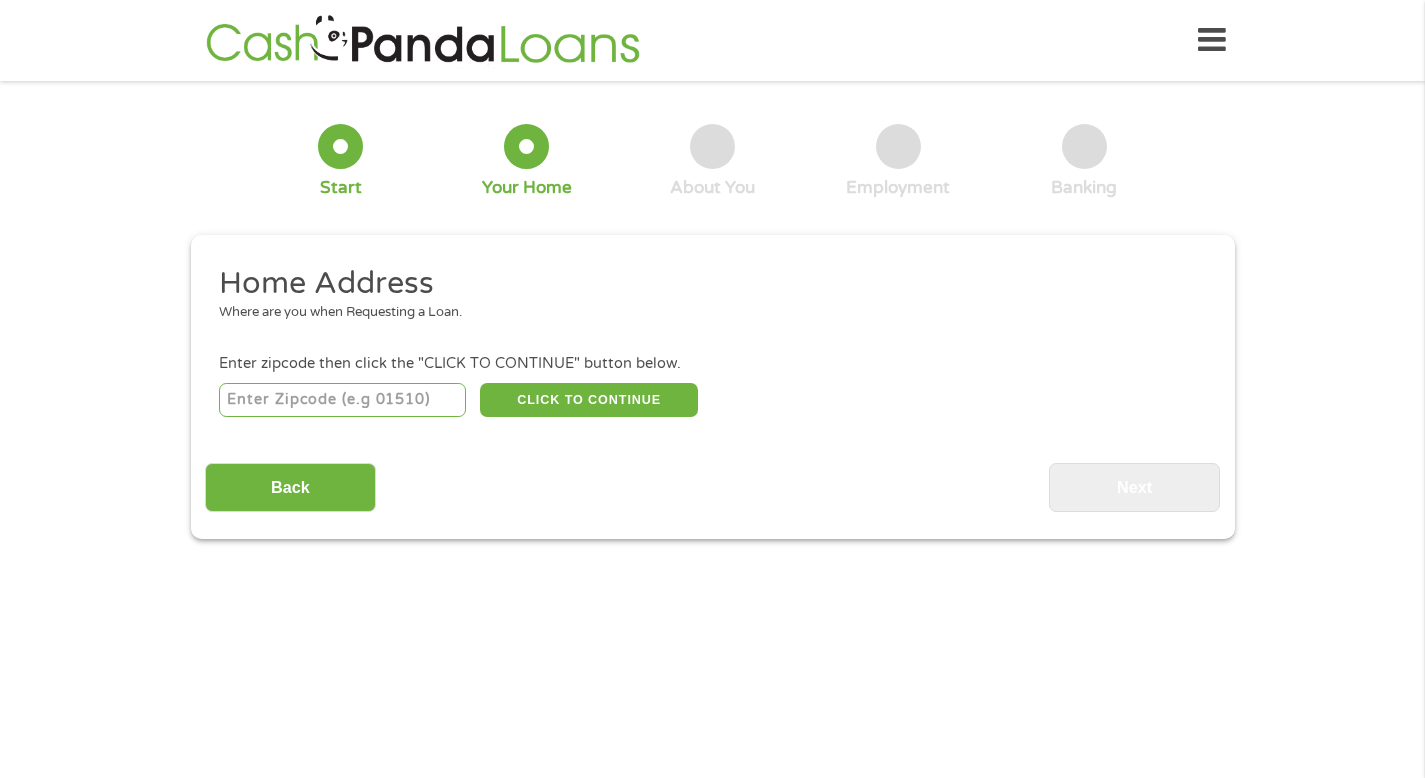 click on "This field is hidden when viewing the form gclid This field is hidden when viewing the form Referrer https://www.cashpandaloans.com/payday-loans/?medium=adwords&source=adwords&campaign=22747592389&adgroup=182161859735&creative=761525833872&position=&keyword=tribal%20loan&utm_term=searchterm&matchtype=term&device=c&network=g&gad_source=1&gad_campaignid=22747592389&gbraid=0AAAAABxw2IgJY-Lu3Emcx3eAfcxIfbGG-&gclid=Cj0KCQjw18bEBhCBARIsAKuAFEZdb8mVG09znqSTfbkqX_2vNQItXa-d9zsFUg8519aSwK-e8oN2mYgaAs3fEALw_wcB This field is hidden when viewing the form Source adwords This field is hidden when viewing the form Campaign 22747592389 This field is hidden when viewing the form Medium adwords This field is hidden when viewing the form adgroup 182161859735 This field is hidden when viewing the form creative 761525833872 This field is hidden when viewing the form position This field is hidden when viewing the form keyword tribal loan This field is hidden when viewing the form matchtype c" at bounding box center (713, 387) 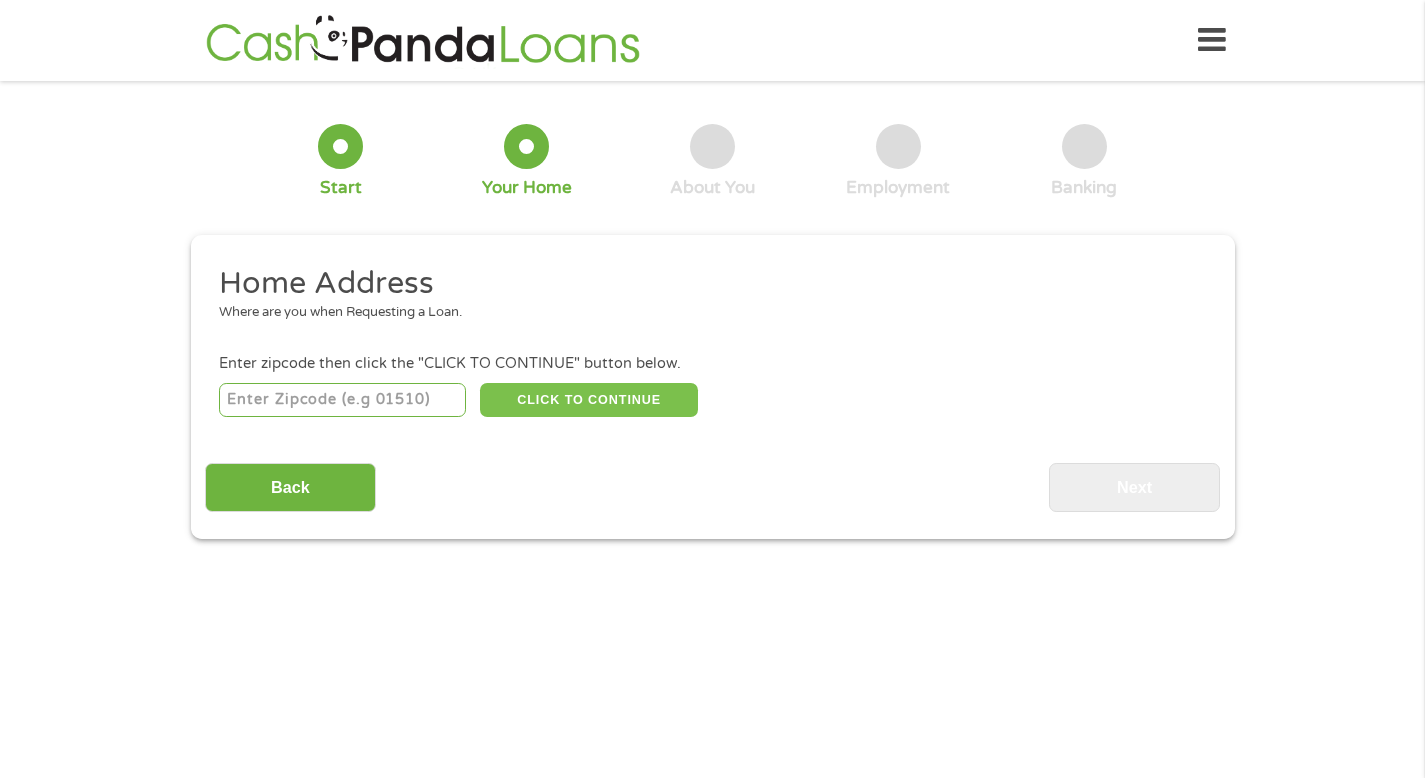 click on "CLICK TO CONTINUE" at bounding box center [589, 400] 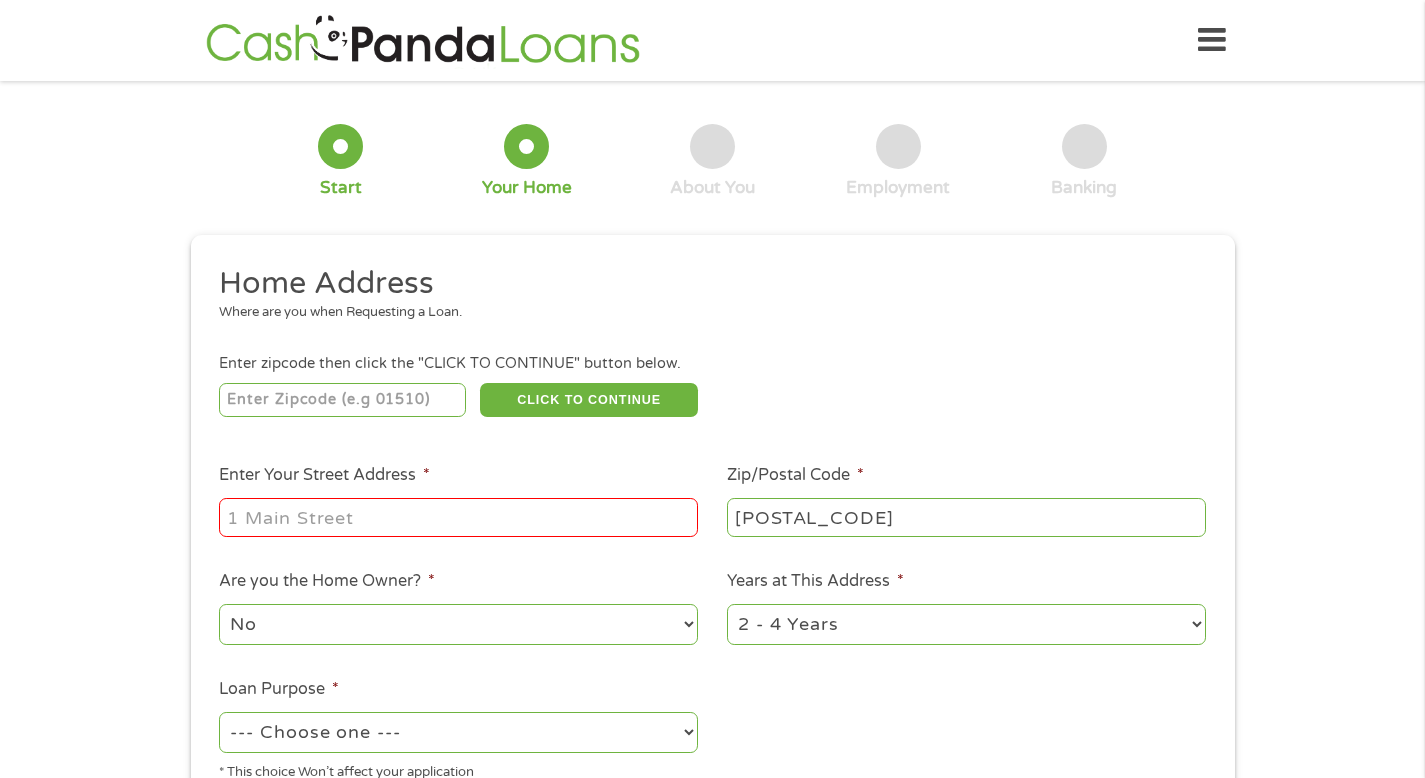 click on "Enter Your Street Address *" at bounding box center (458, 517) 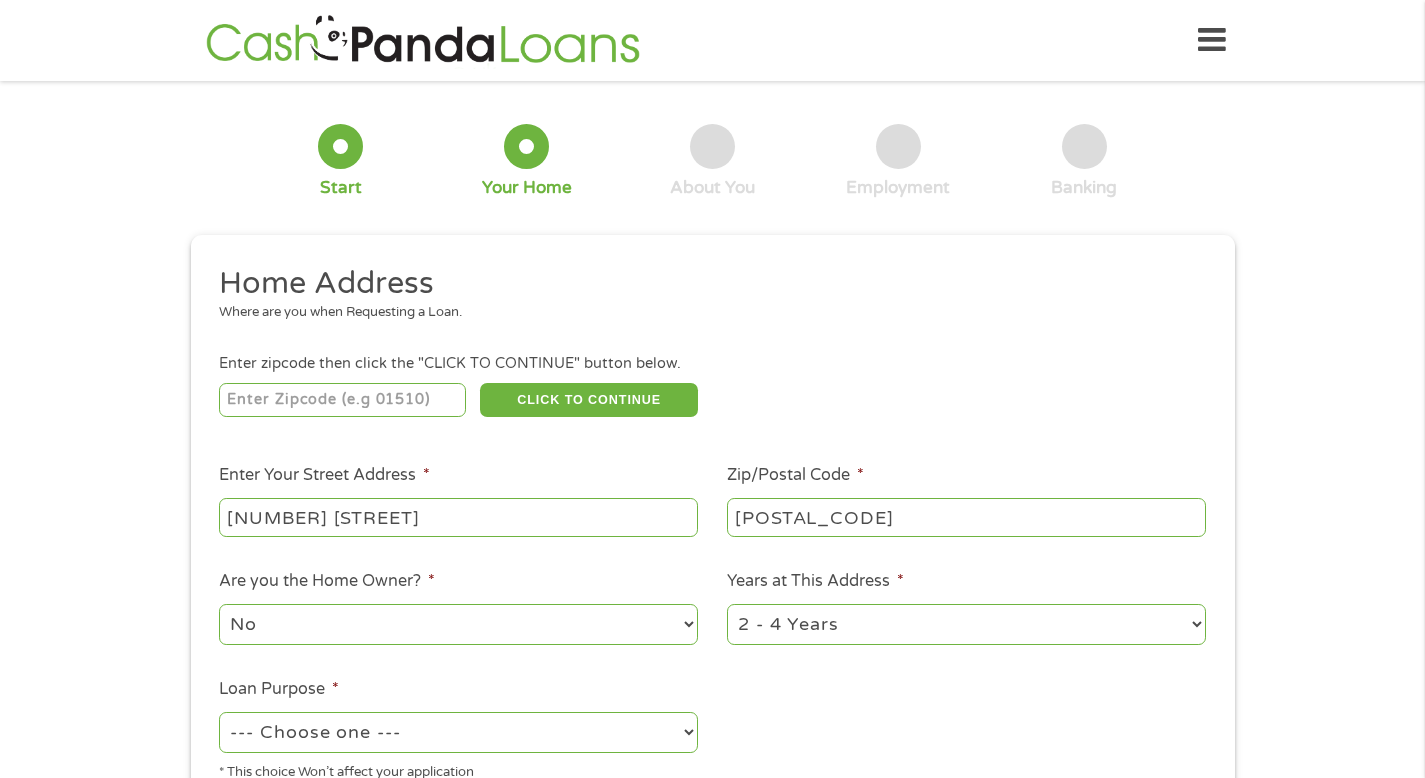 click on "No Yes" at bounding box center [458, 624] 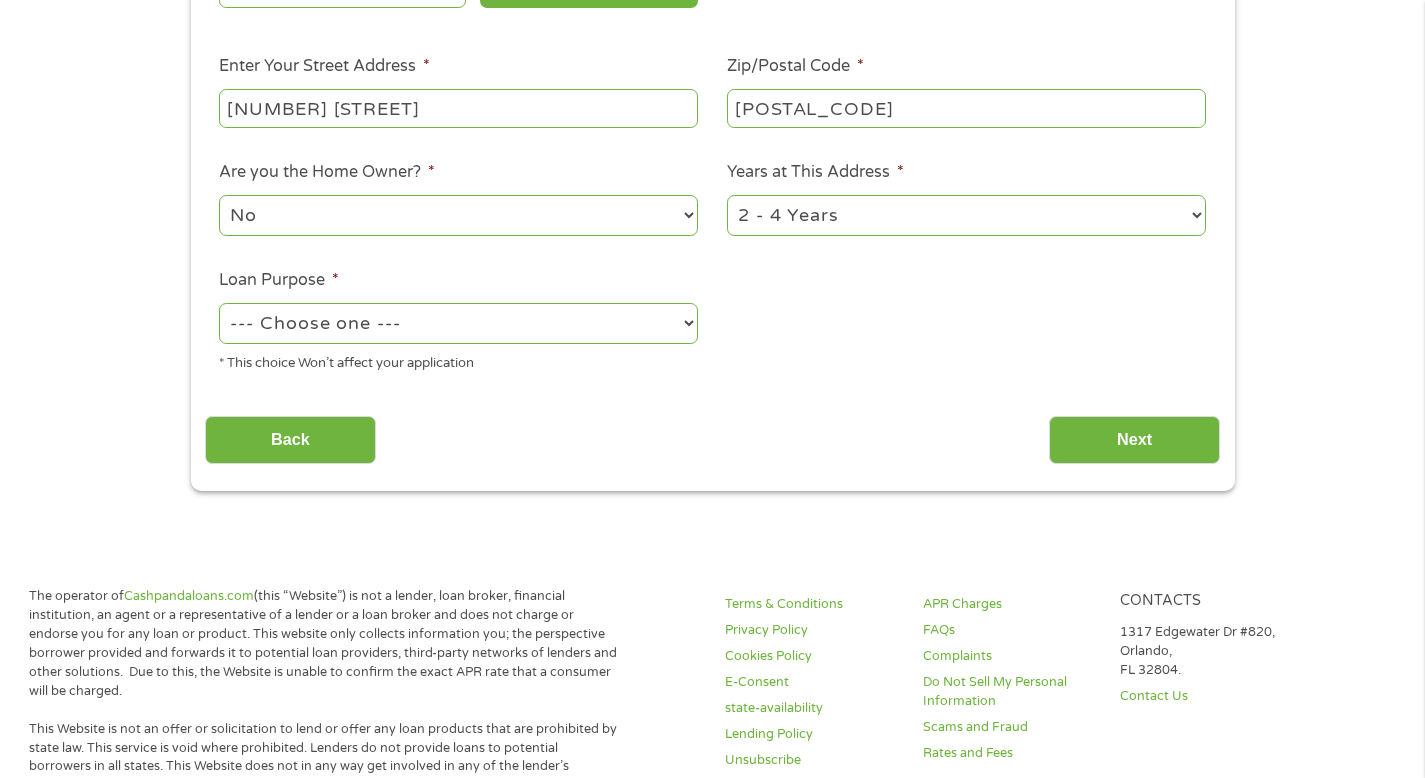 scroll, scrollTop: 431, scrollLeft: 0, axis: vertical 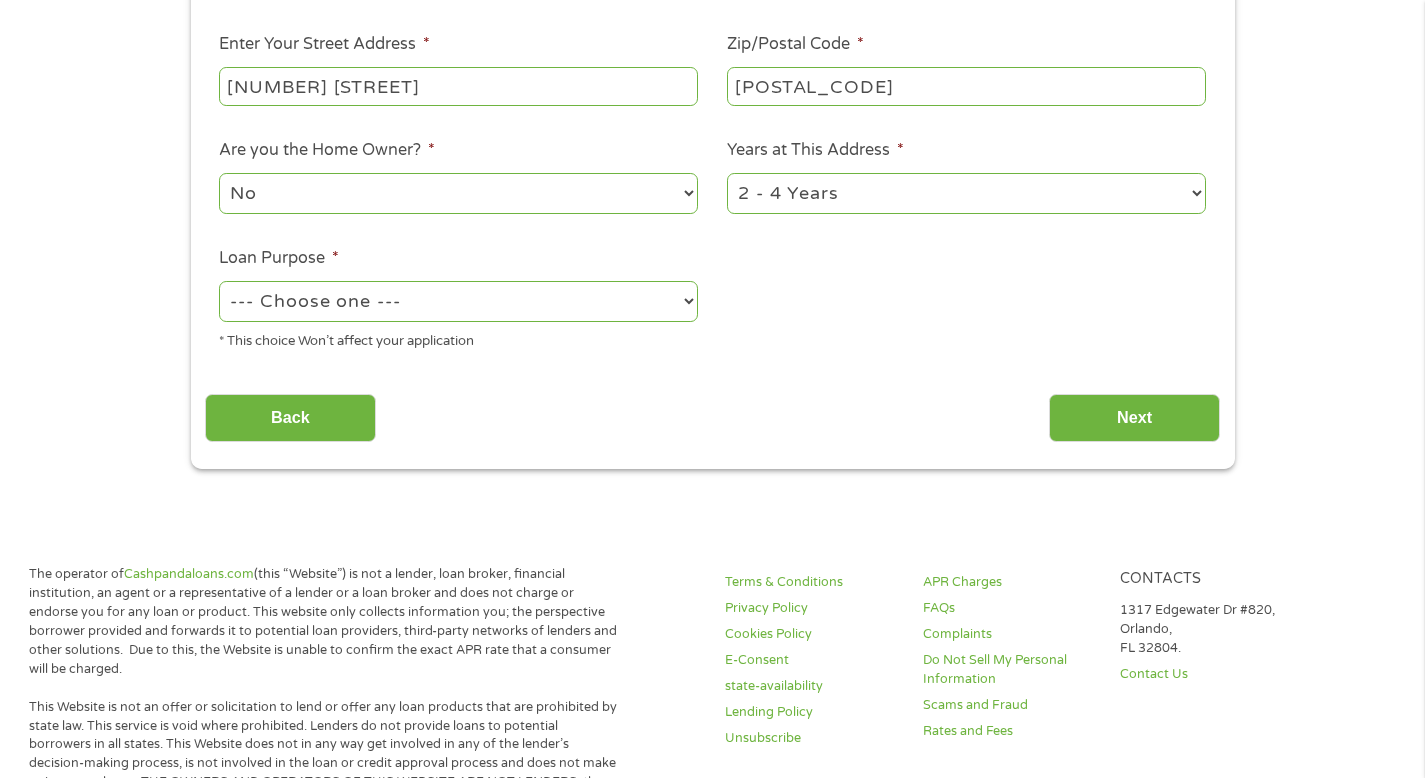 click on "--- Choose one --- Pay Bills Debt Consolidation Home Improvement Major Purchase Car Loan Short Term Cash Medical Expenses Other" at bounding box center [458, 301] 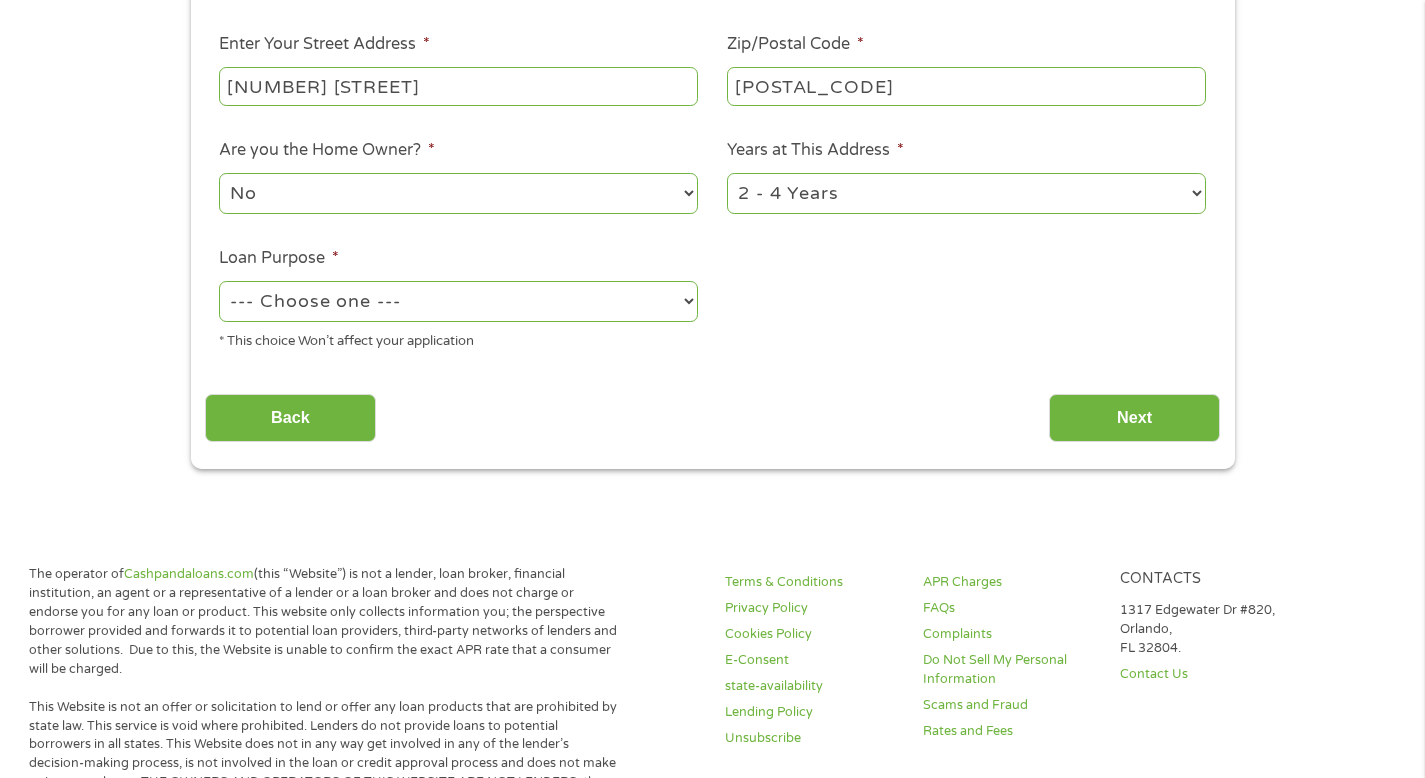 select on "paybills" 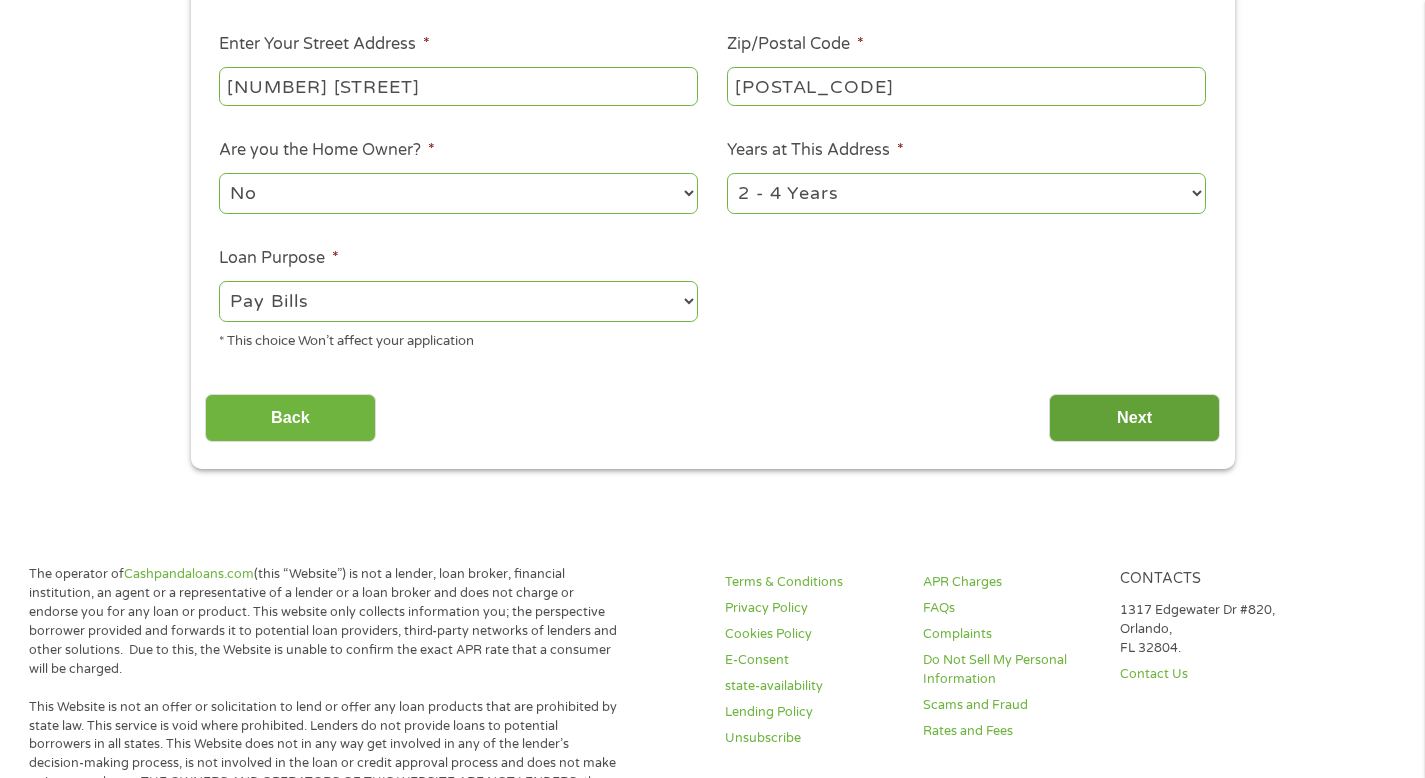 click on "Next" at bounding box center (1134, 418) 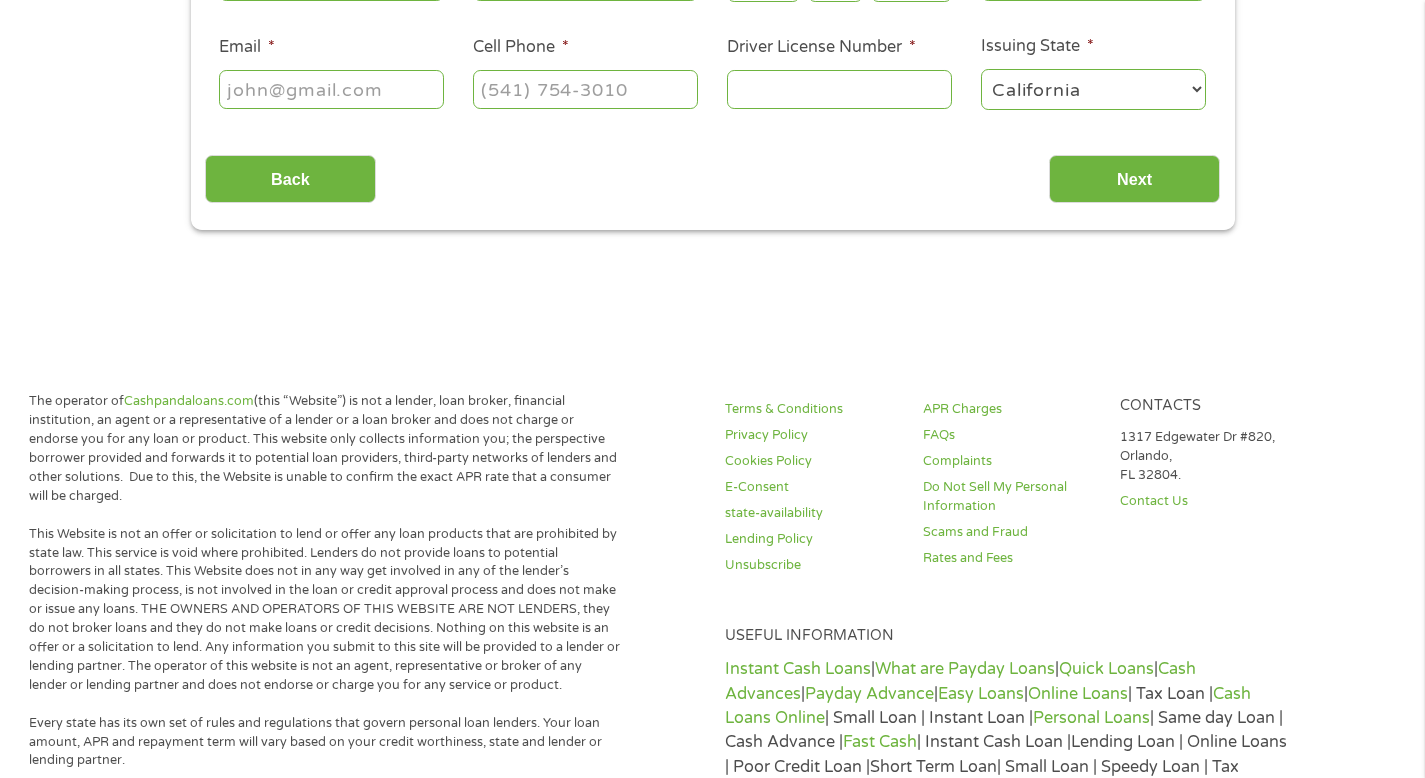scroll, scrollTop: 0, scrollLeft: 0, axis: both 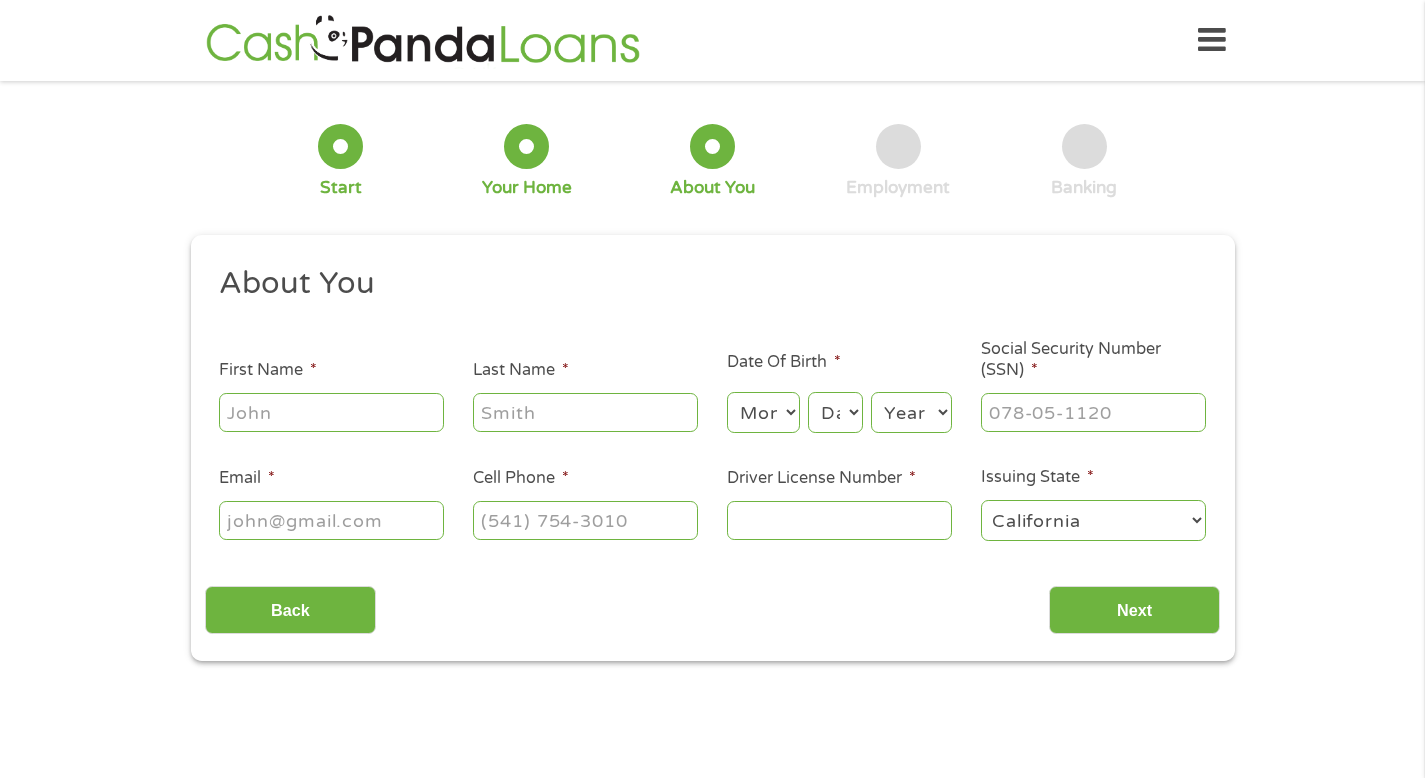 click on "First Name *" at bounding box center (331, 412) 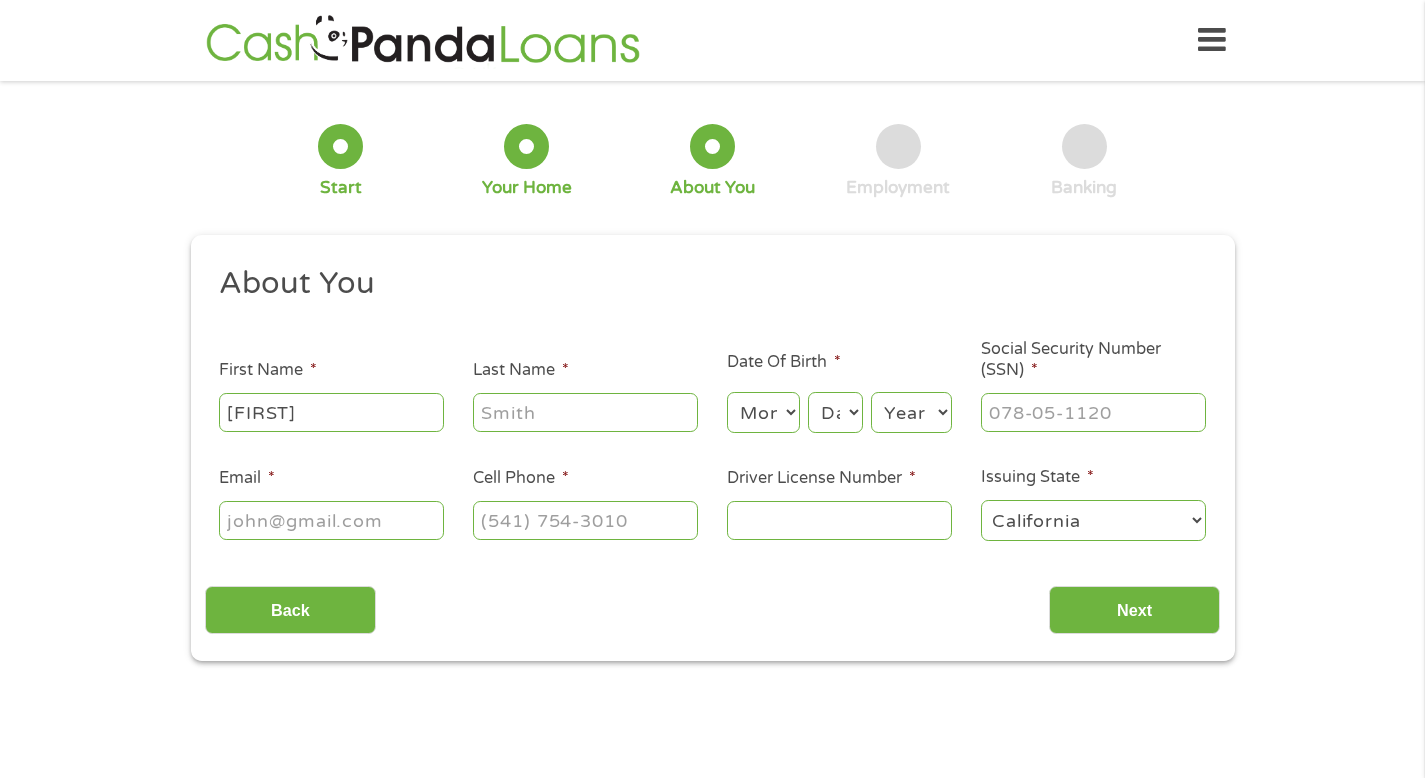 type on "[LAST]" 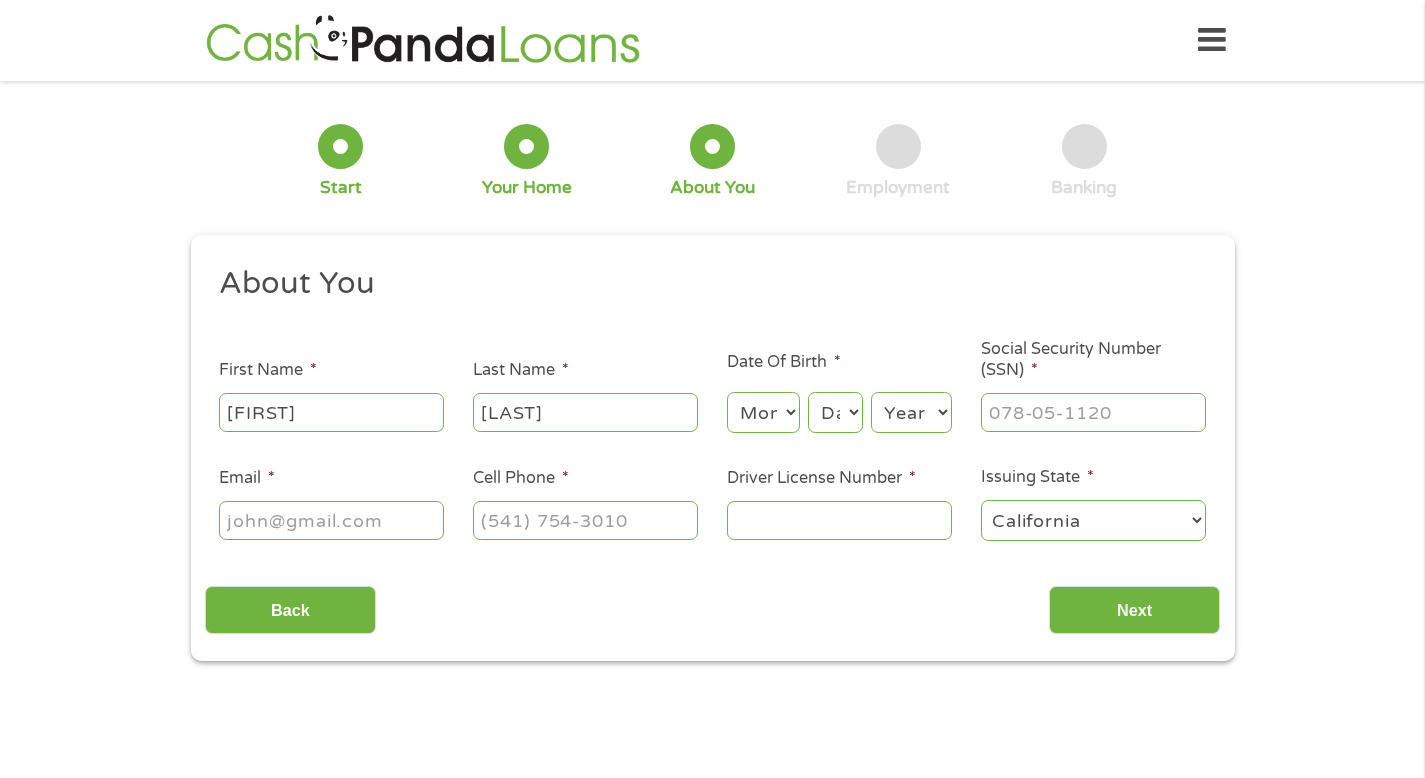 type on "[EMAIL]" 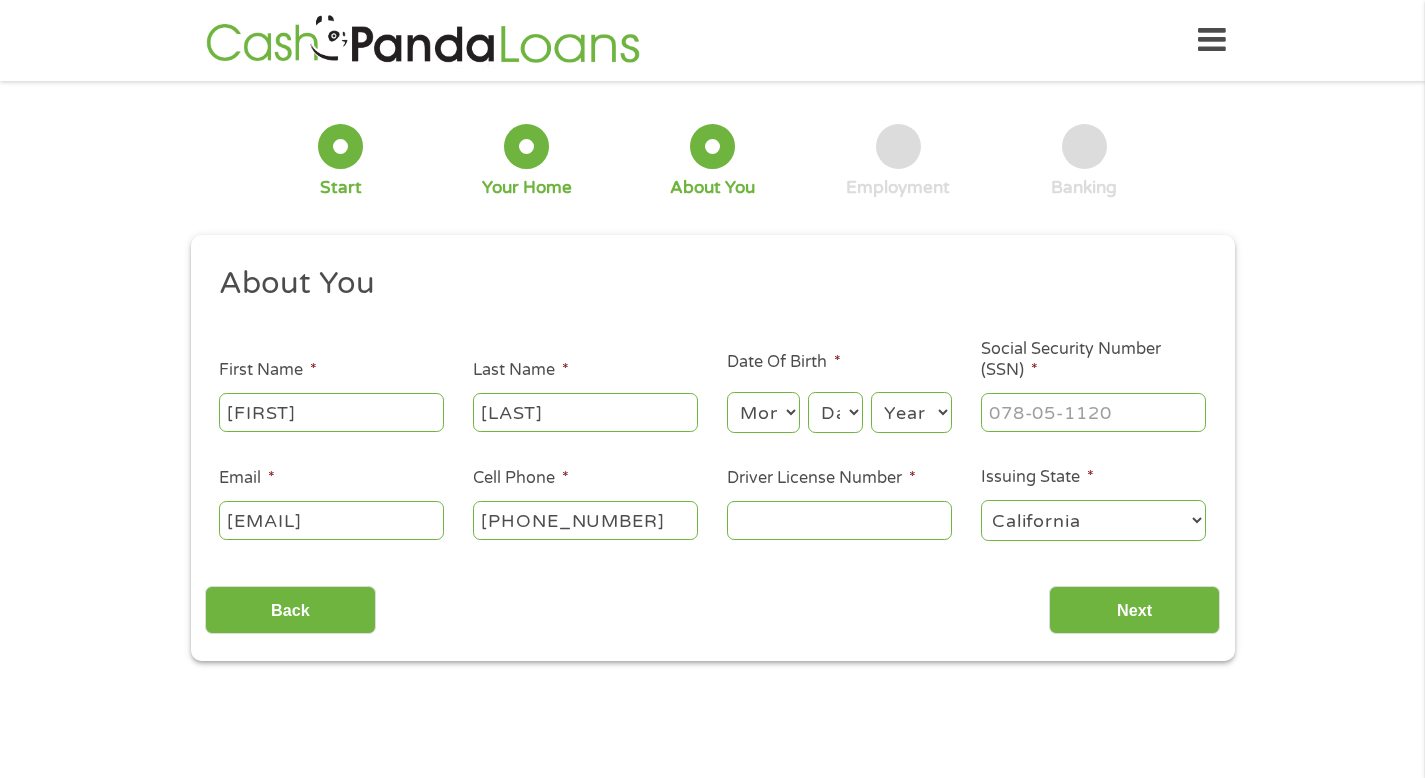 type on "[PHONE]" 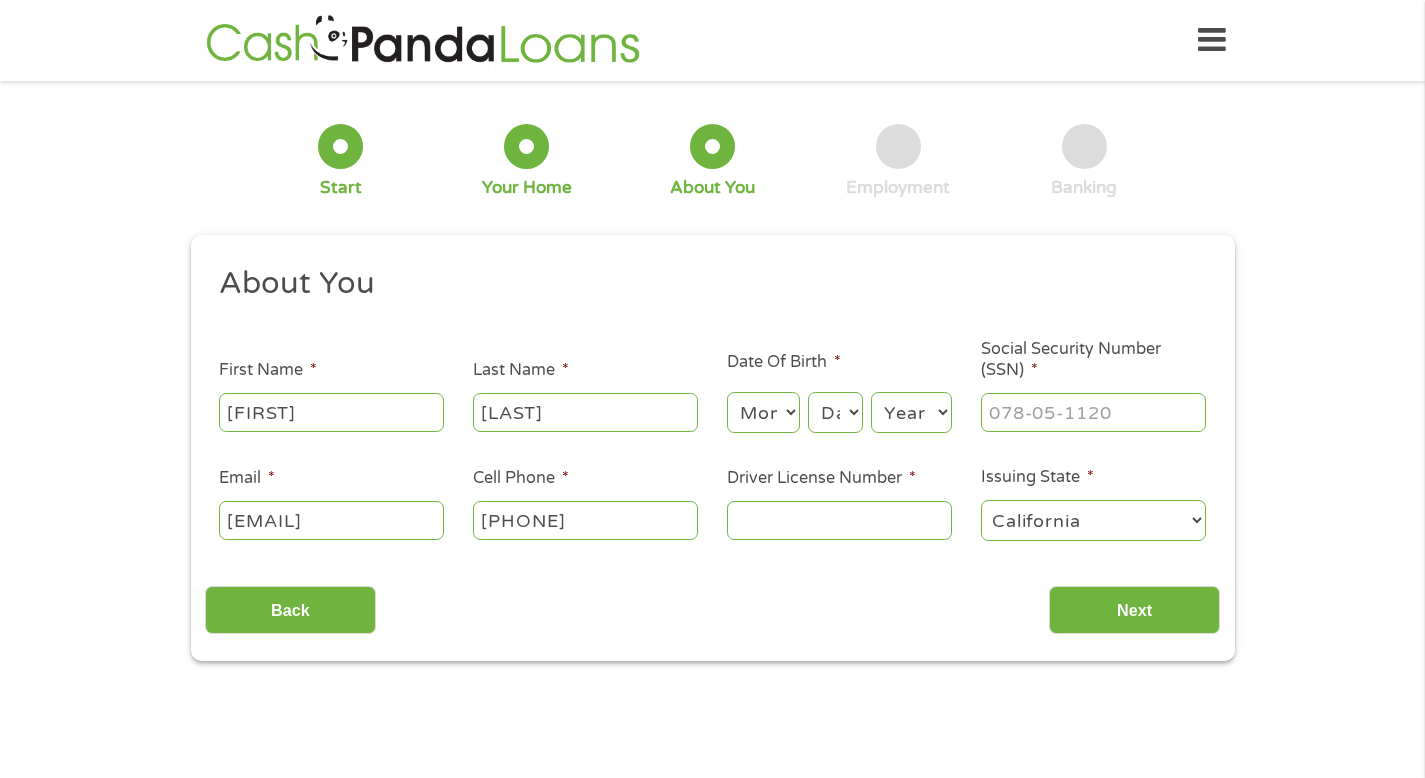 click on "Month 1 2 3 4 5 6 7 8 9 10 11 12" at bounding box center [763, 412] 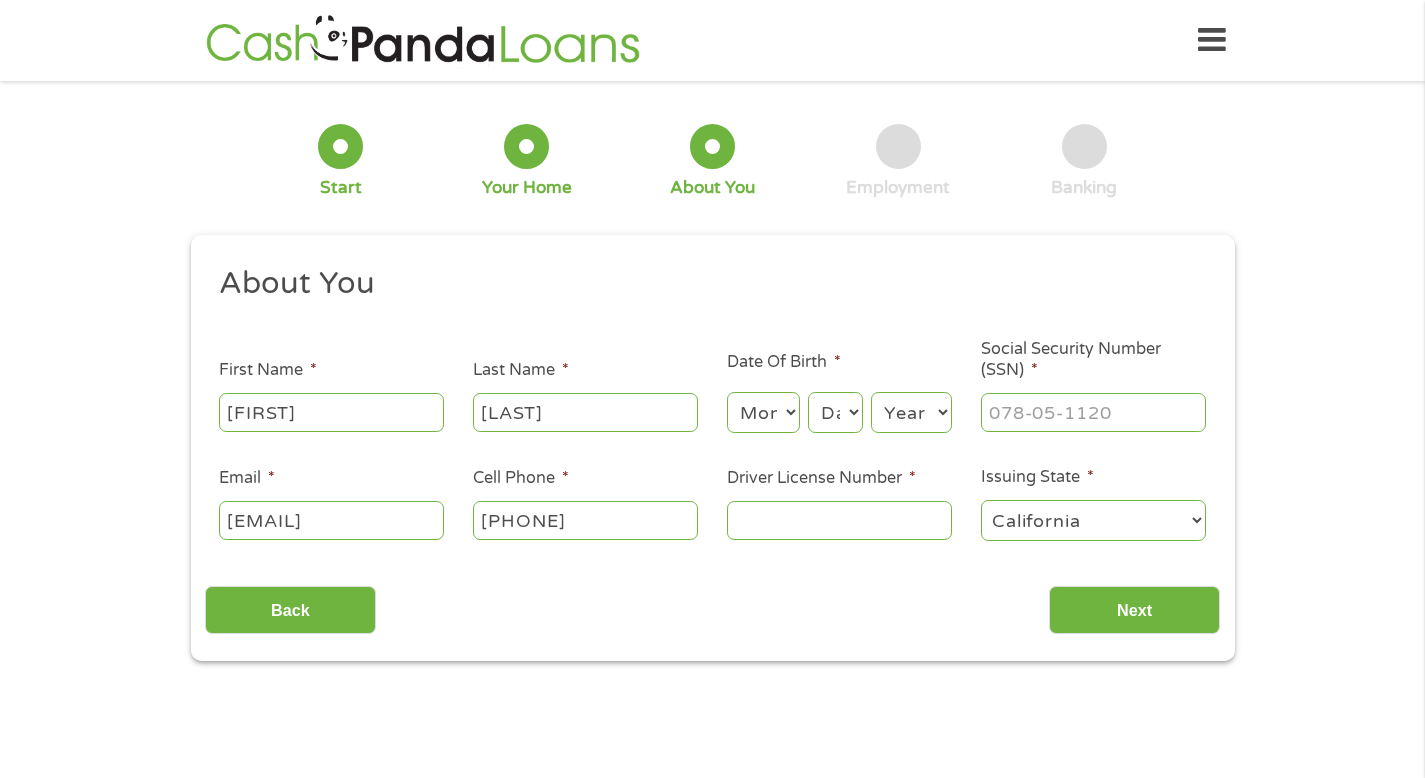 select on "8" 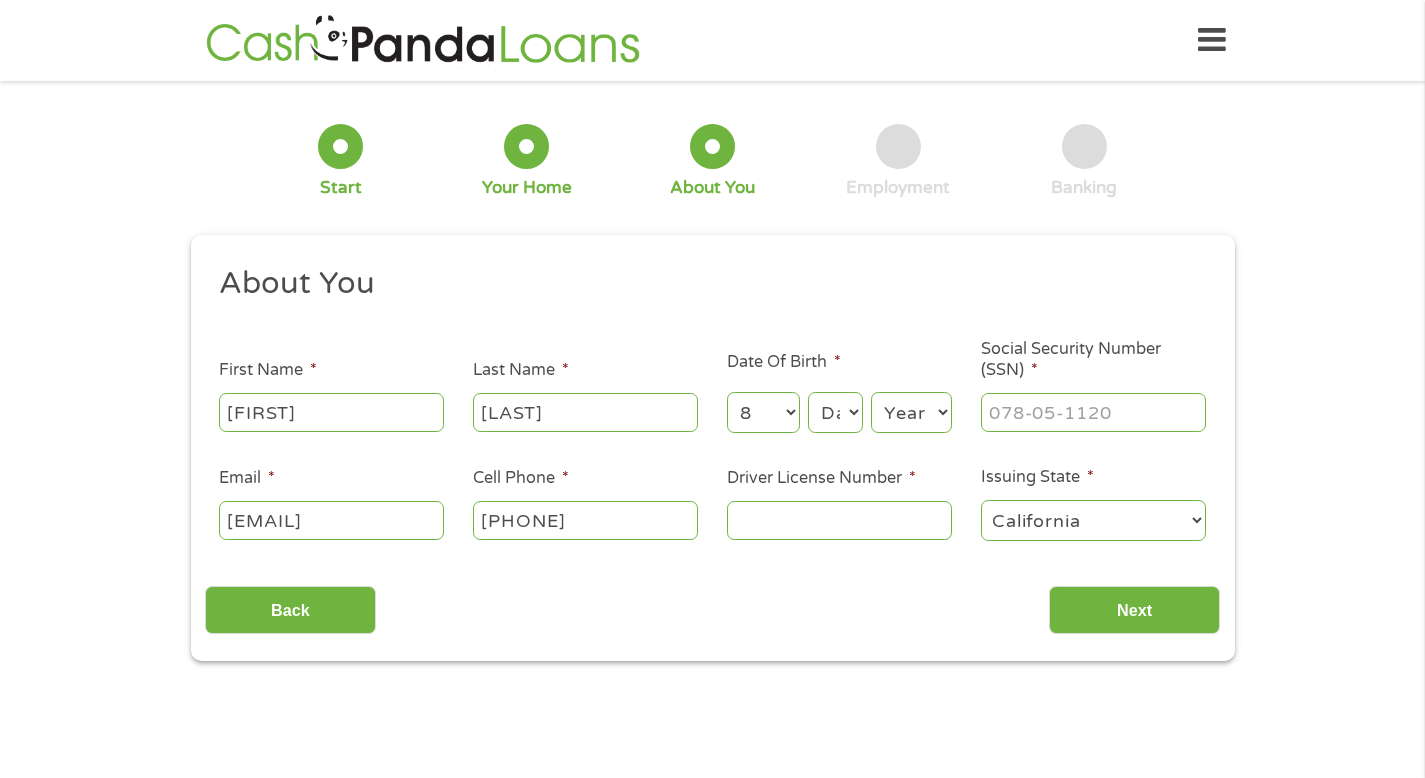 click on "Day 1 2 3 4 5 6 7 8 9 10 11 12 13 14 15 16 17 18 19 20 21 22 23 24 25 26 27 28 29 30 31" at bounding box center (835, 412) 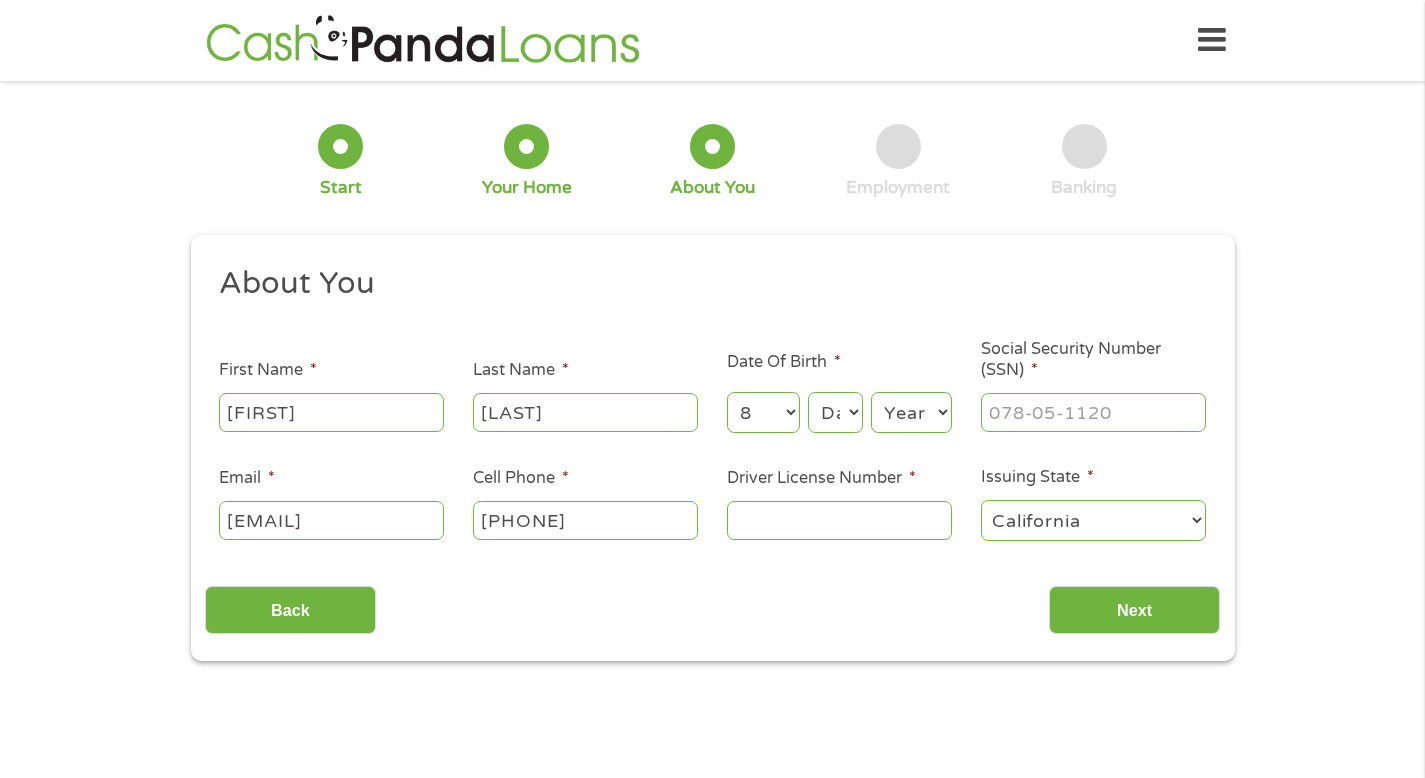 select on "10" 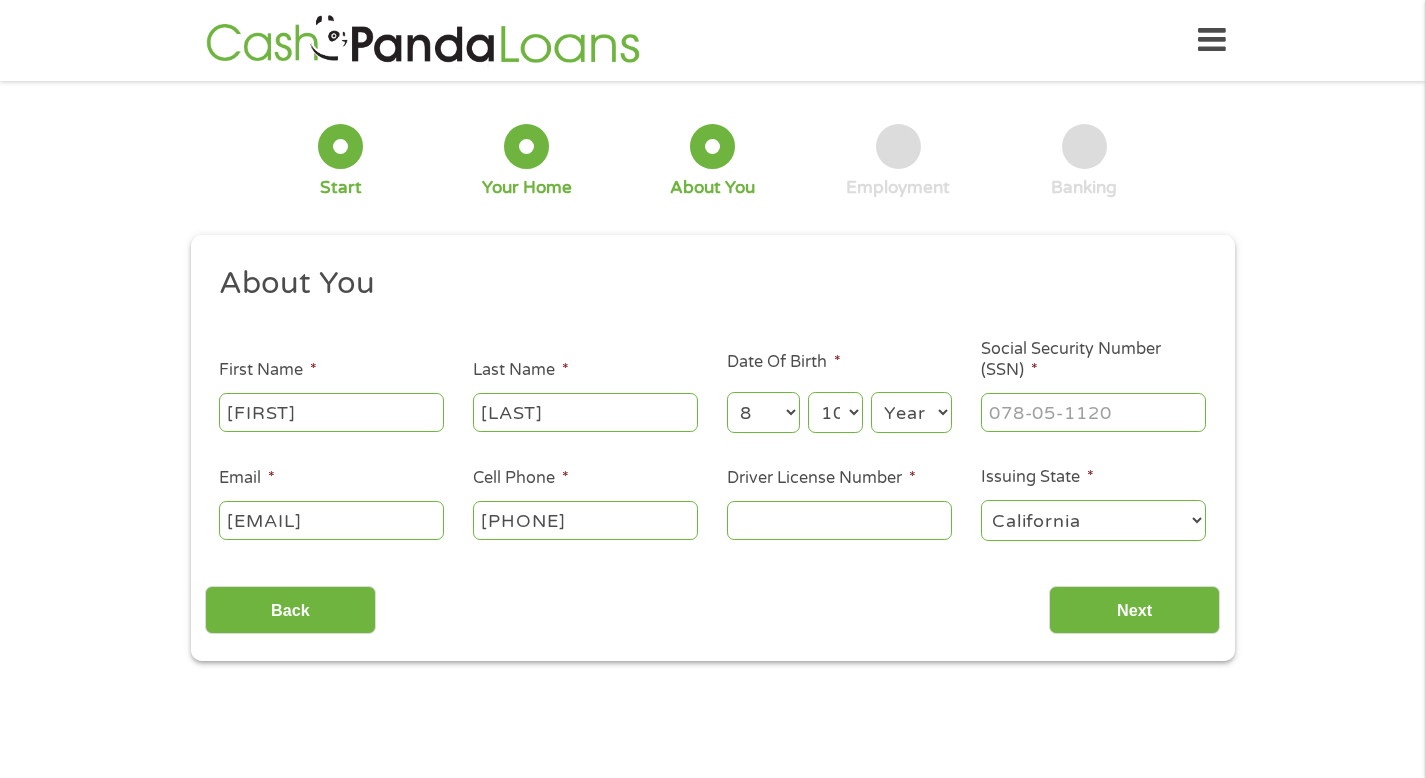 click on "Year 2007 2006 2005 2004 2003 2002 2001 2000 1999 1998 1997 1996 1995 1994 1993 1992 1991 1990 1989 1988 1987 1986 1985 1984 1983 1982 1981 1980 1979 1978 1977 1976 1975 1974 1973 1972 1971 1970 1969 1968 1967 1966 1965 1964 1963 1962 1961 1960 1959 1958 1957 1956 1955 1954 1953 1952 1951 1950 1949 1948 1947 1946 1945 1944 1943 1942 1941 1940 1939 1938 1937 1936 1935 1934 1933 1932 1931 1930 1929 1928 1927 1926 1925 1924 1923 1922 1921 1920" at bounding box center [911, 412] 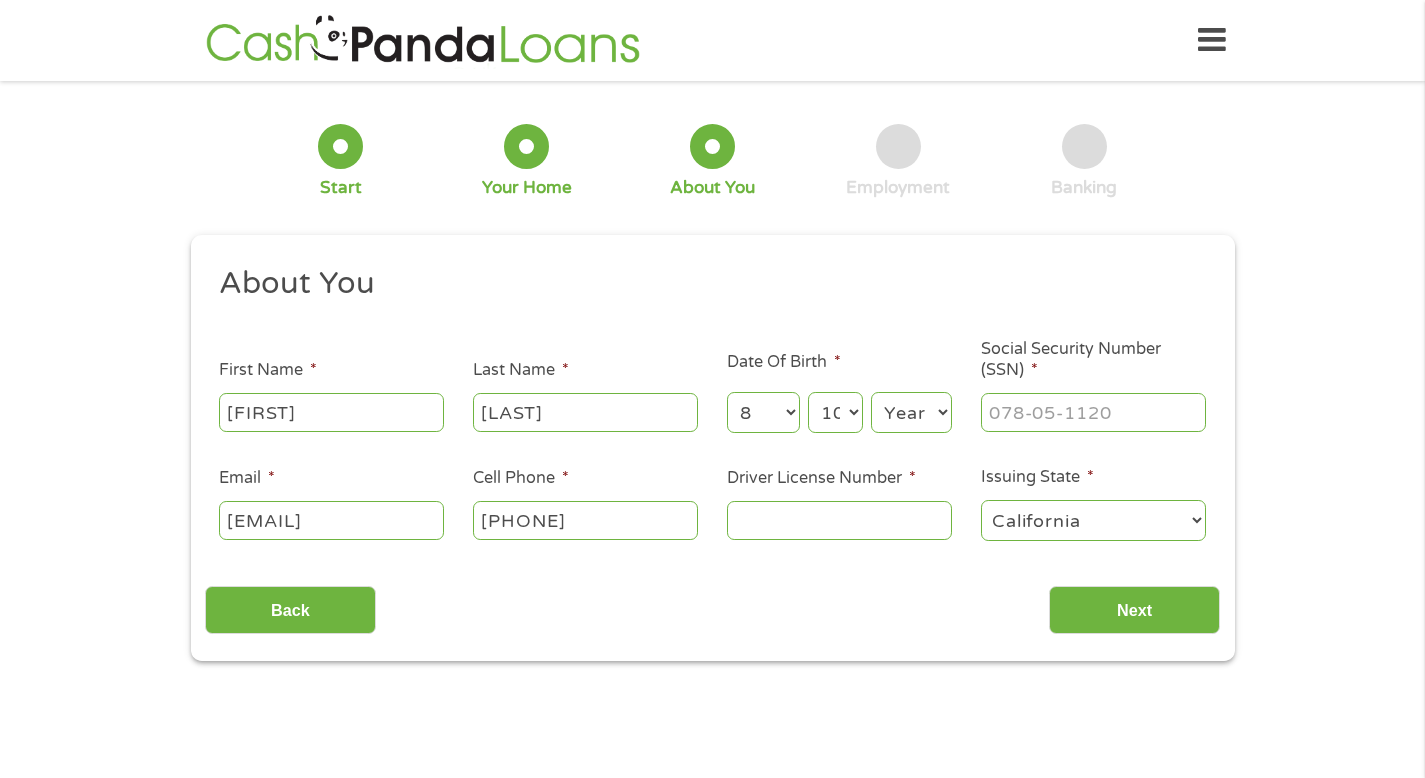 select on "1987" 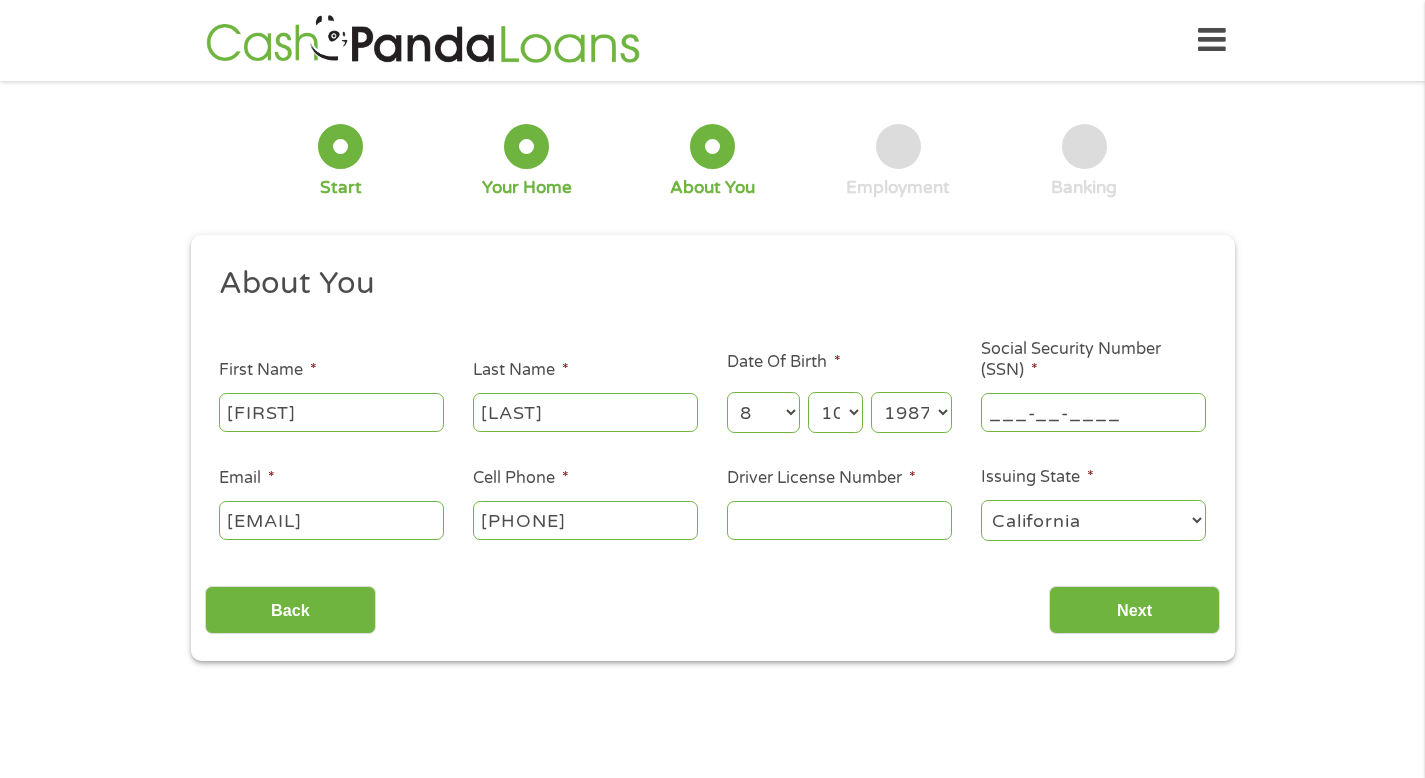 click on "___-__-____" at bounding box center [1093, 412] 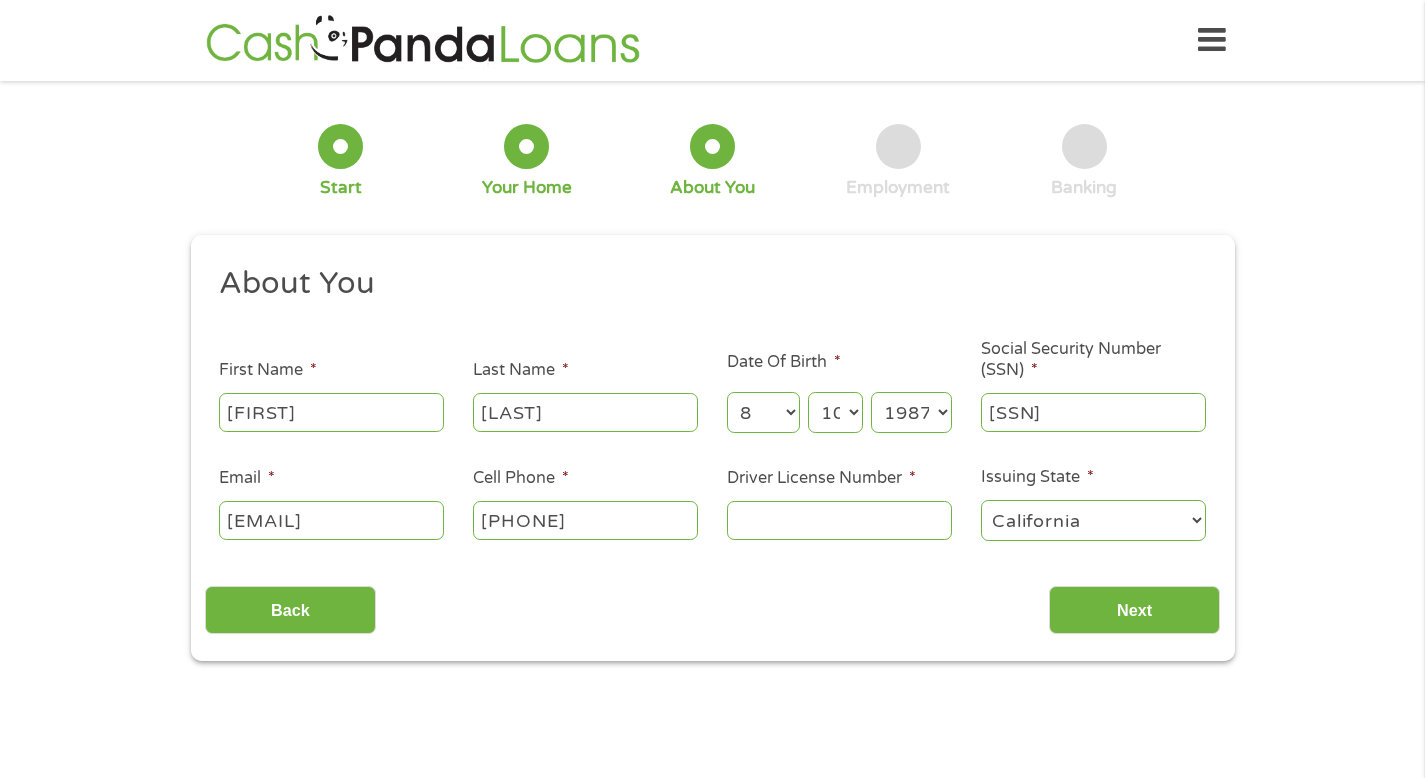 type on "[SSN]" 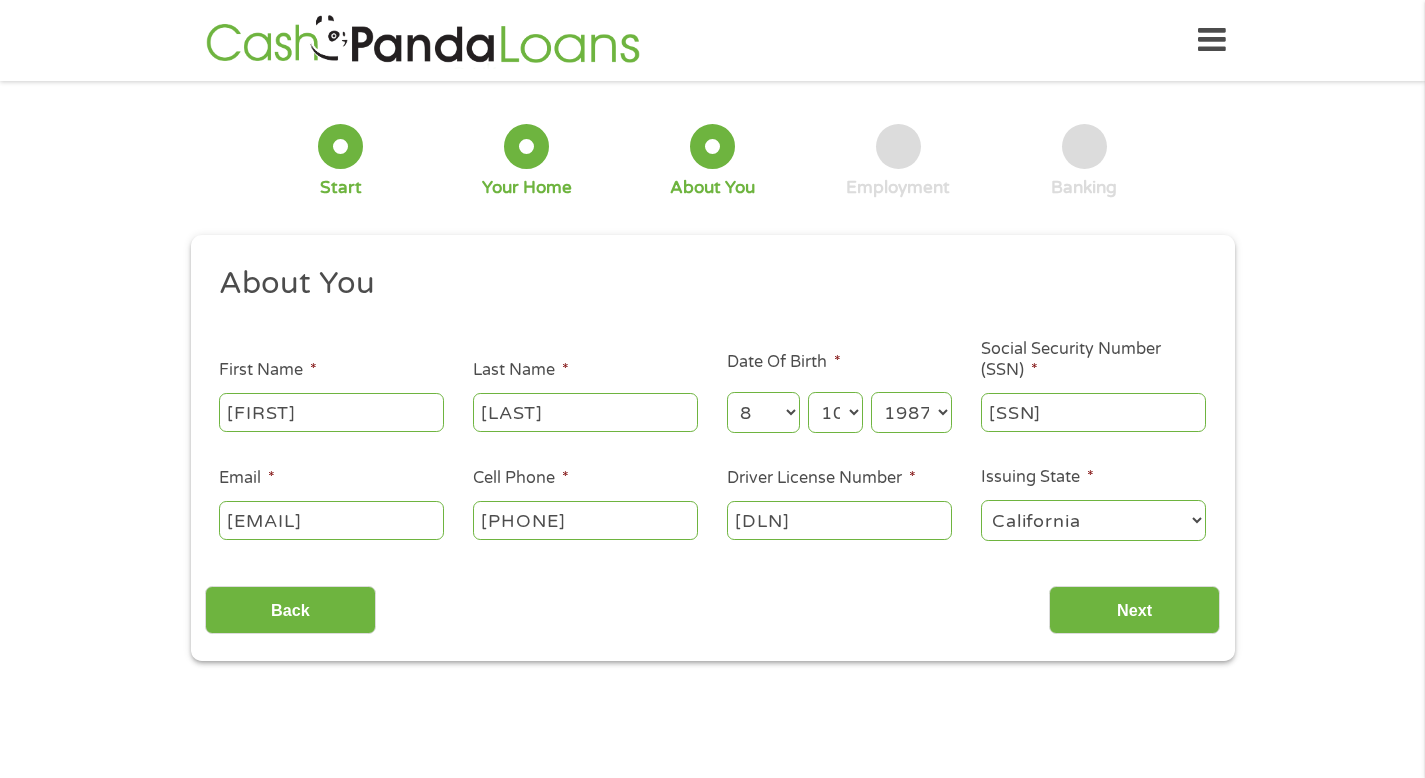 click on "[DLN]" at bounding box center [839, 520] 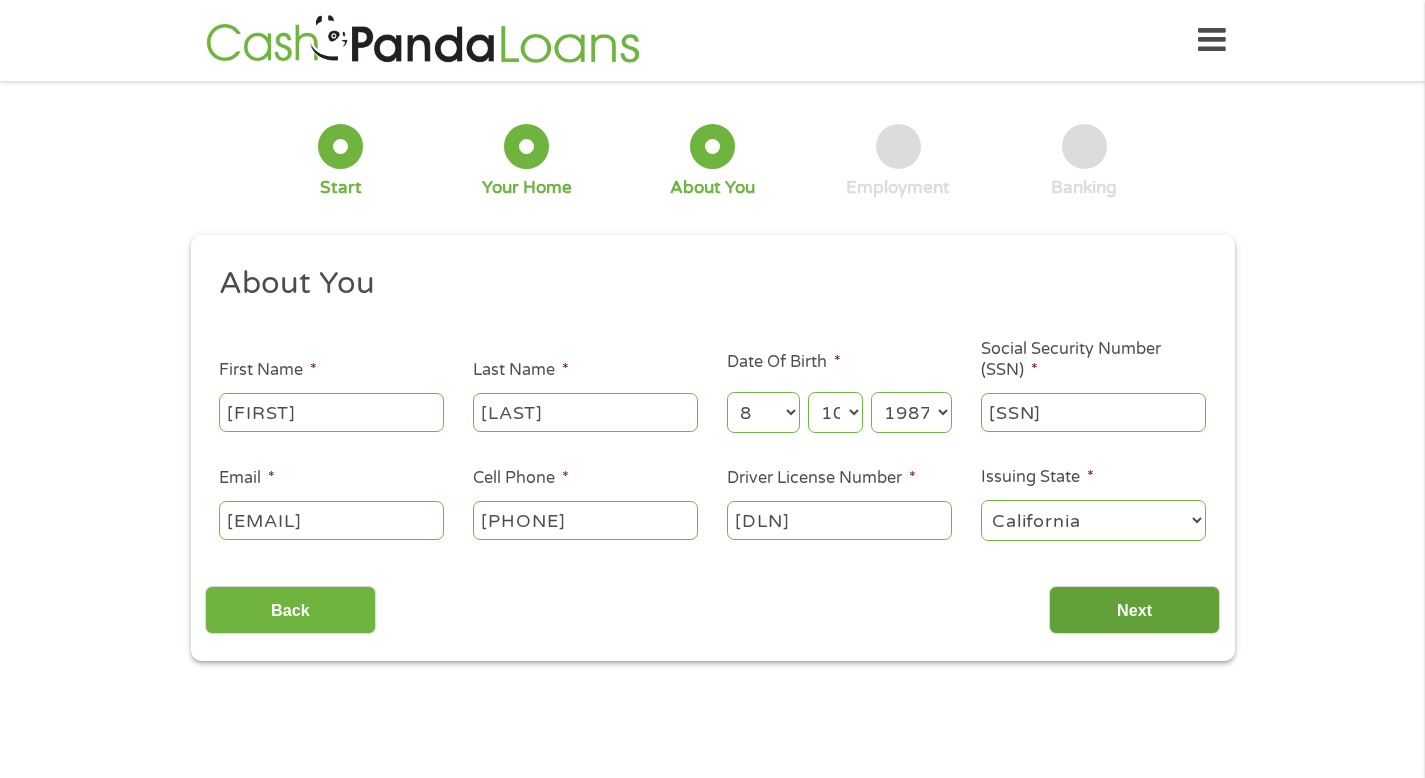 click on "Next" at bounding box center (1134, 610) 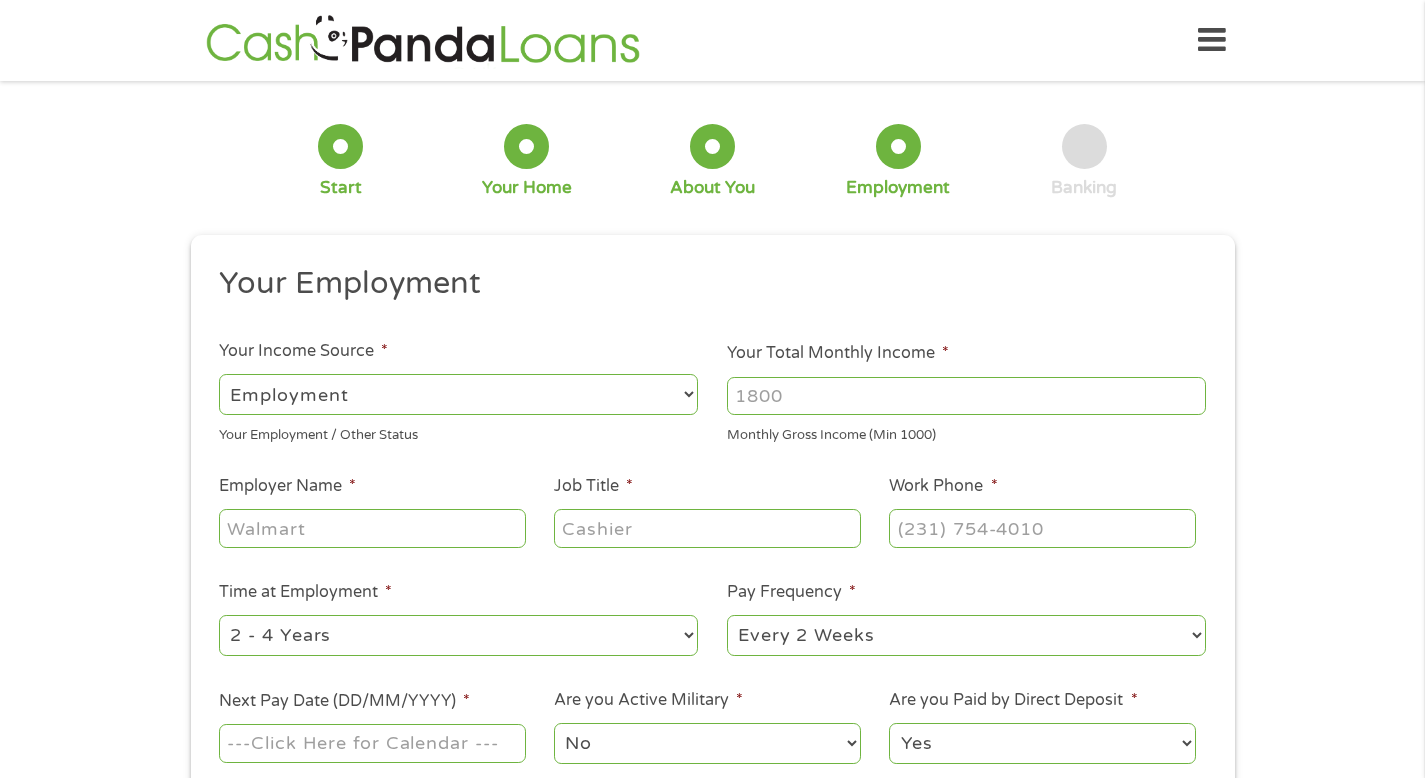 click on "Your Total Monthly Income *" at bounding box center [966, 396] 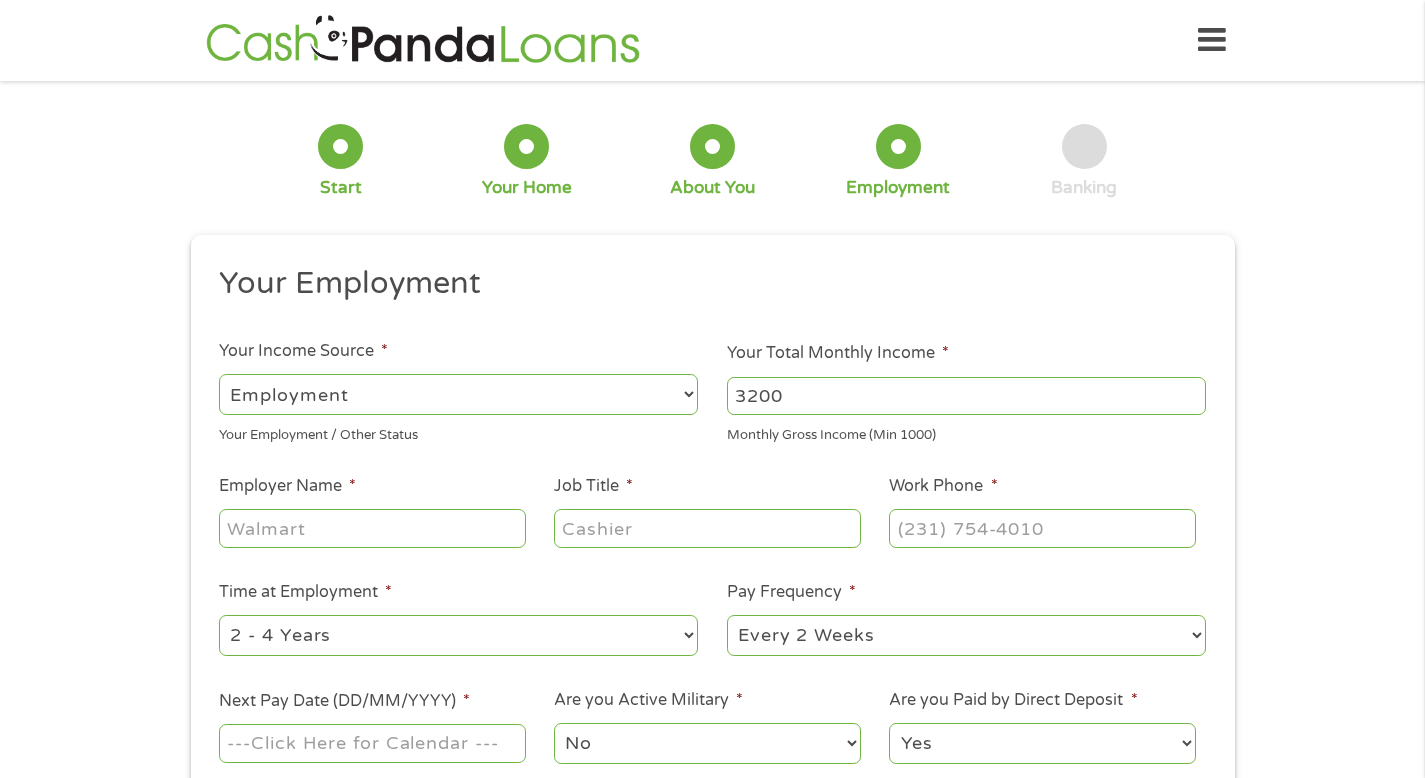 type on "3200" 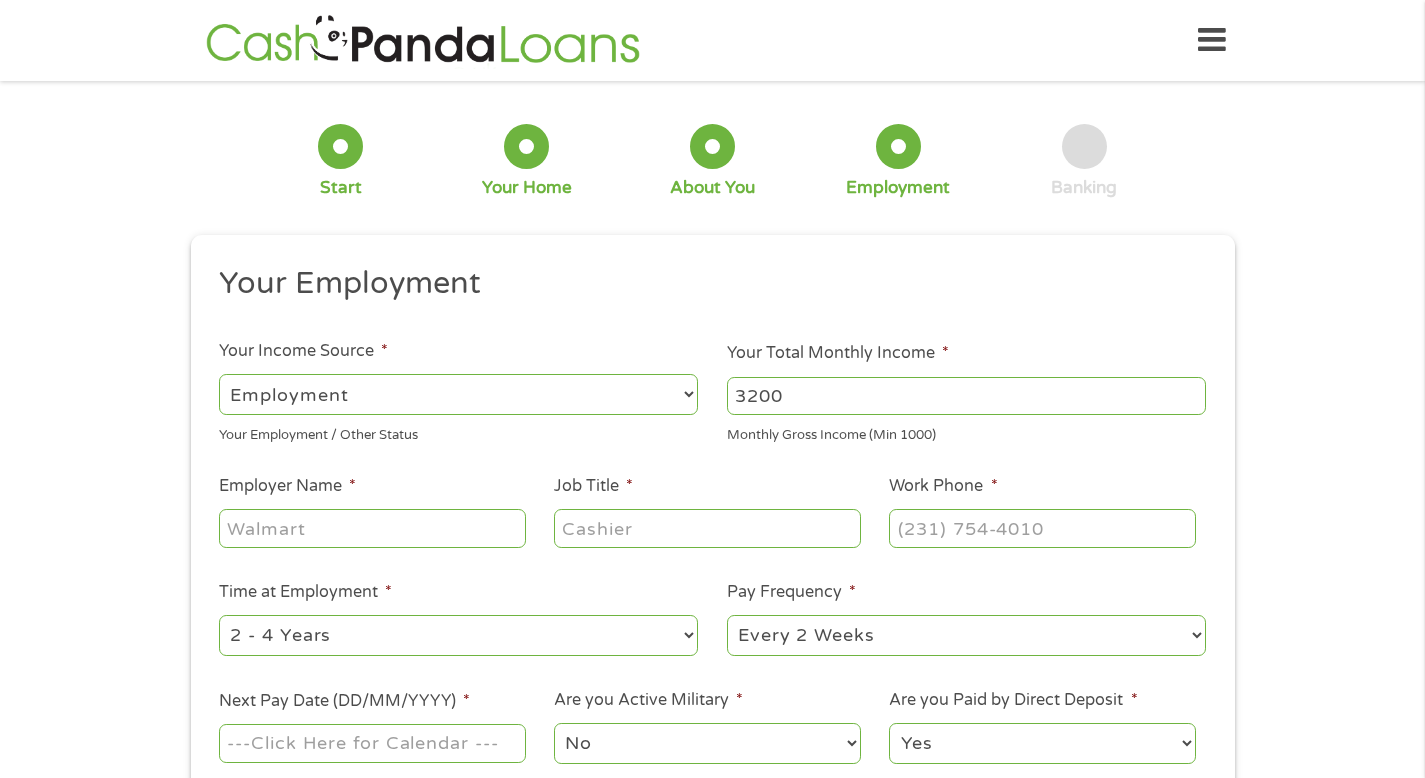 click on "Employer Name *" at bounding box center [372, 528] 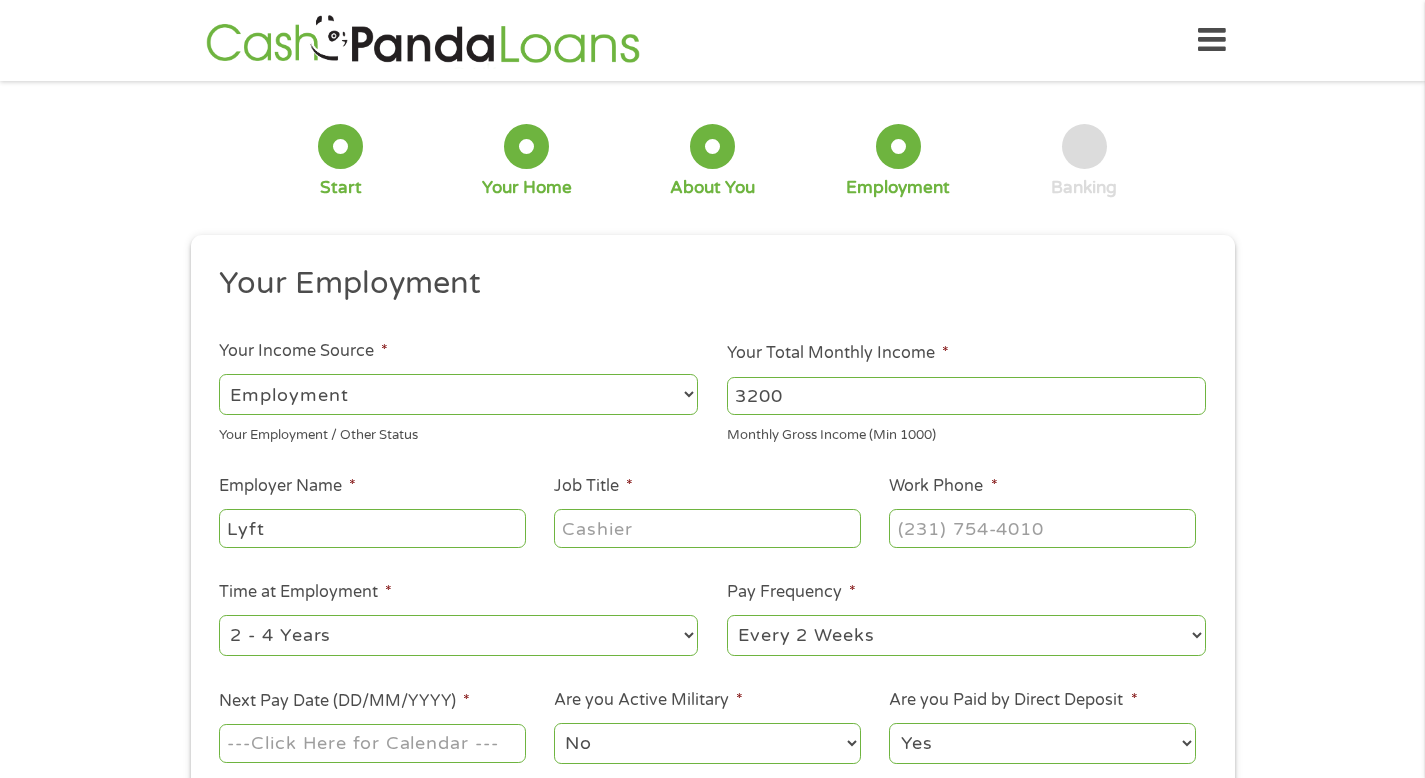 type on "Lyft" 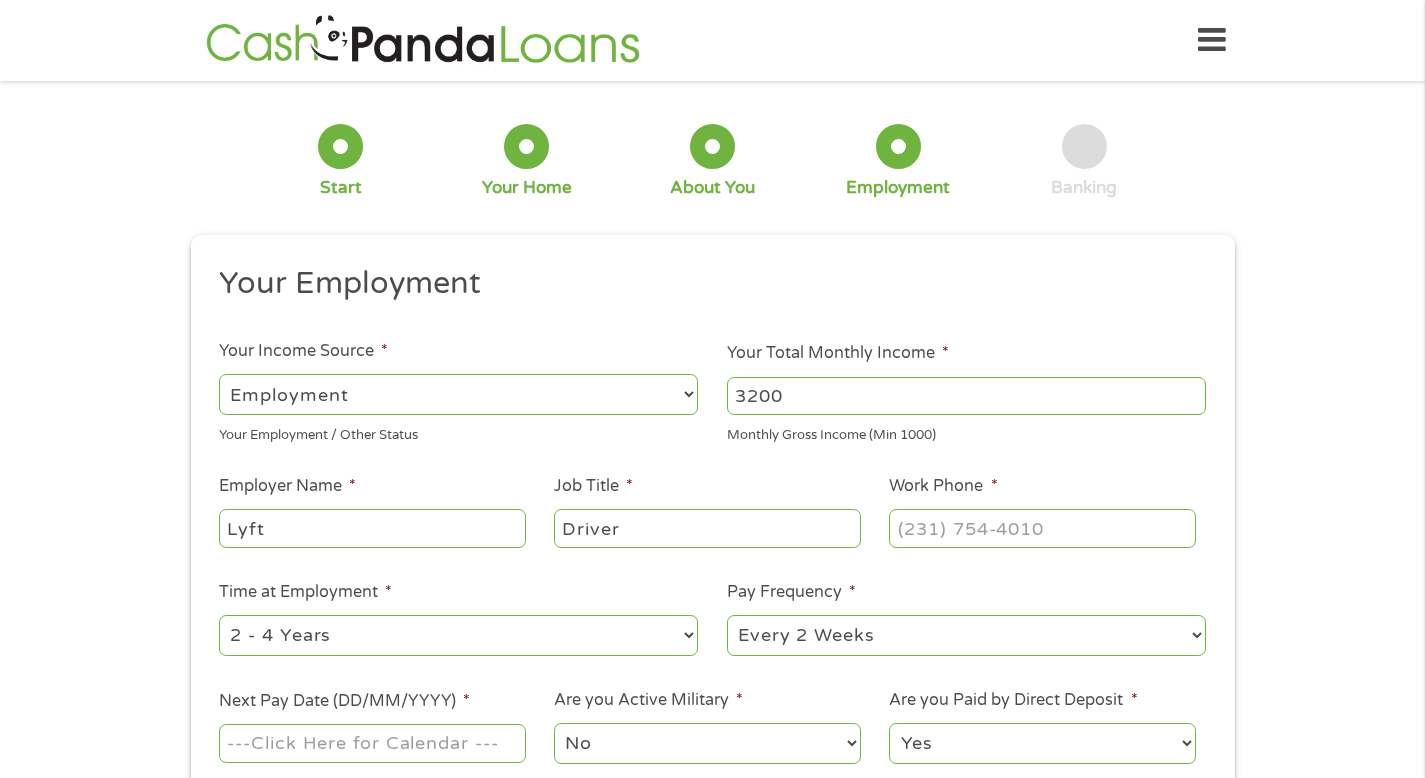 type on "Driver" 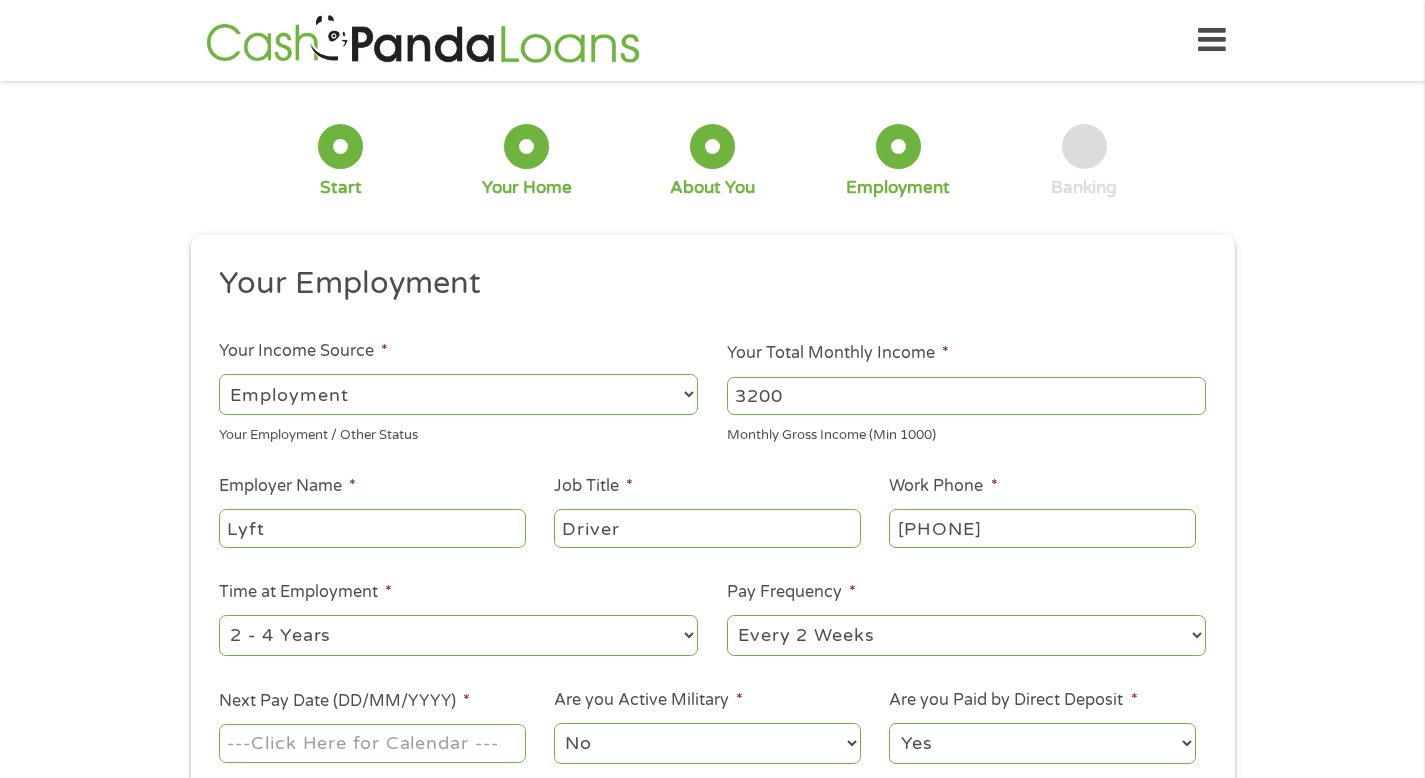 type on "[PHONE]" 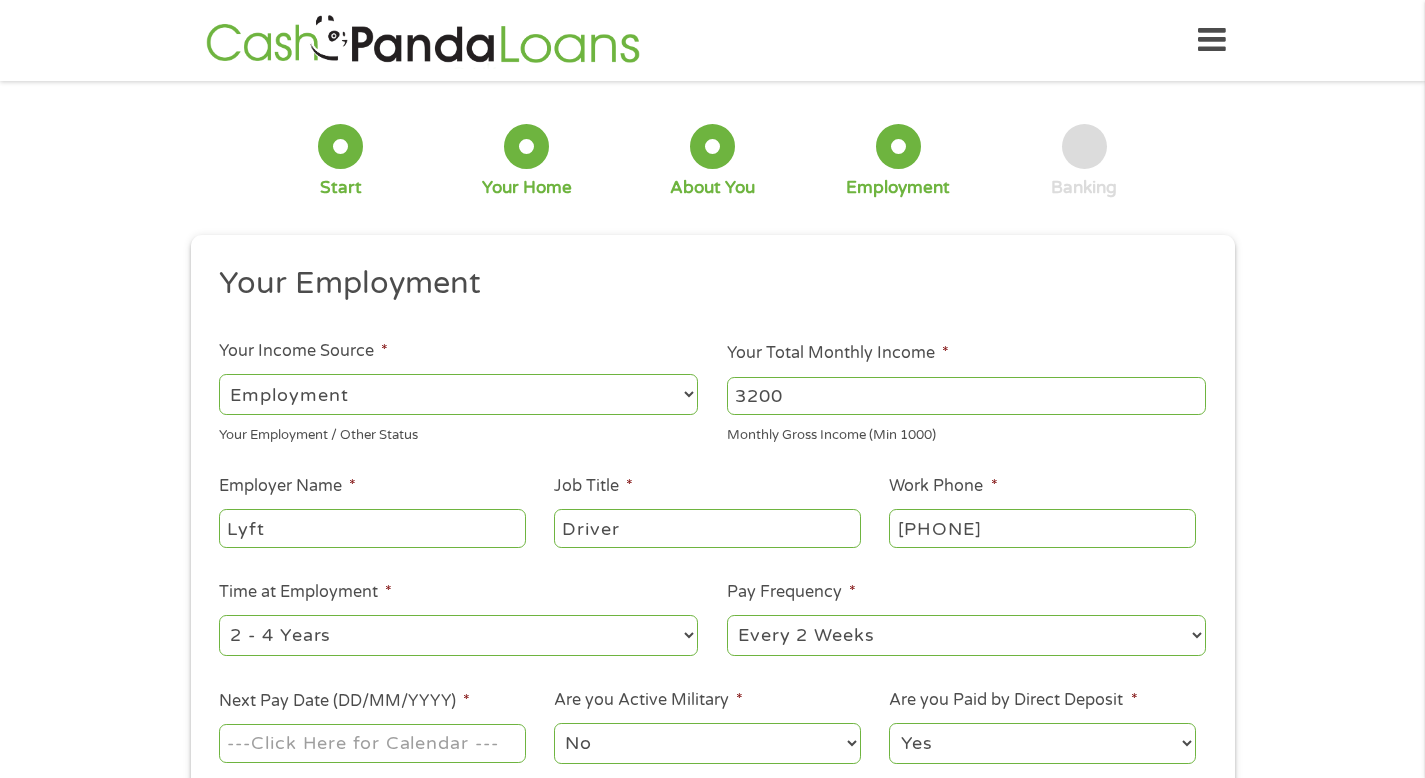 click on "--- Choose one --- 1 Year or less 1 - 2 Years 2 - 4 Years Over 4 Years" at bounding box center (458, 635) 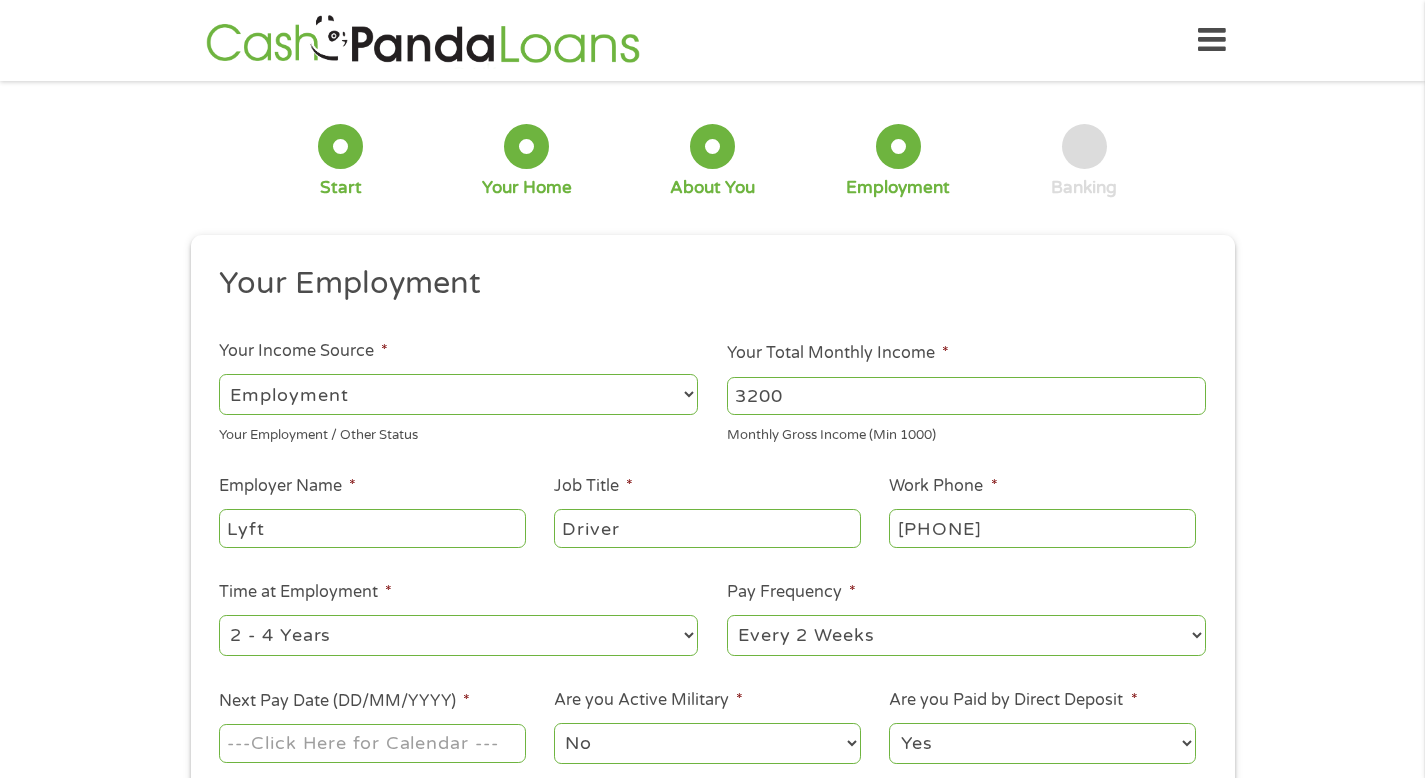 click on "--- Choose one --- Every 2 Weeks Every Week Monthly Semi-Monthly" at bounding box center (966, 635) 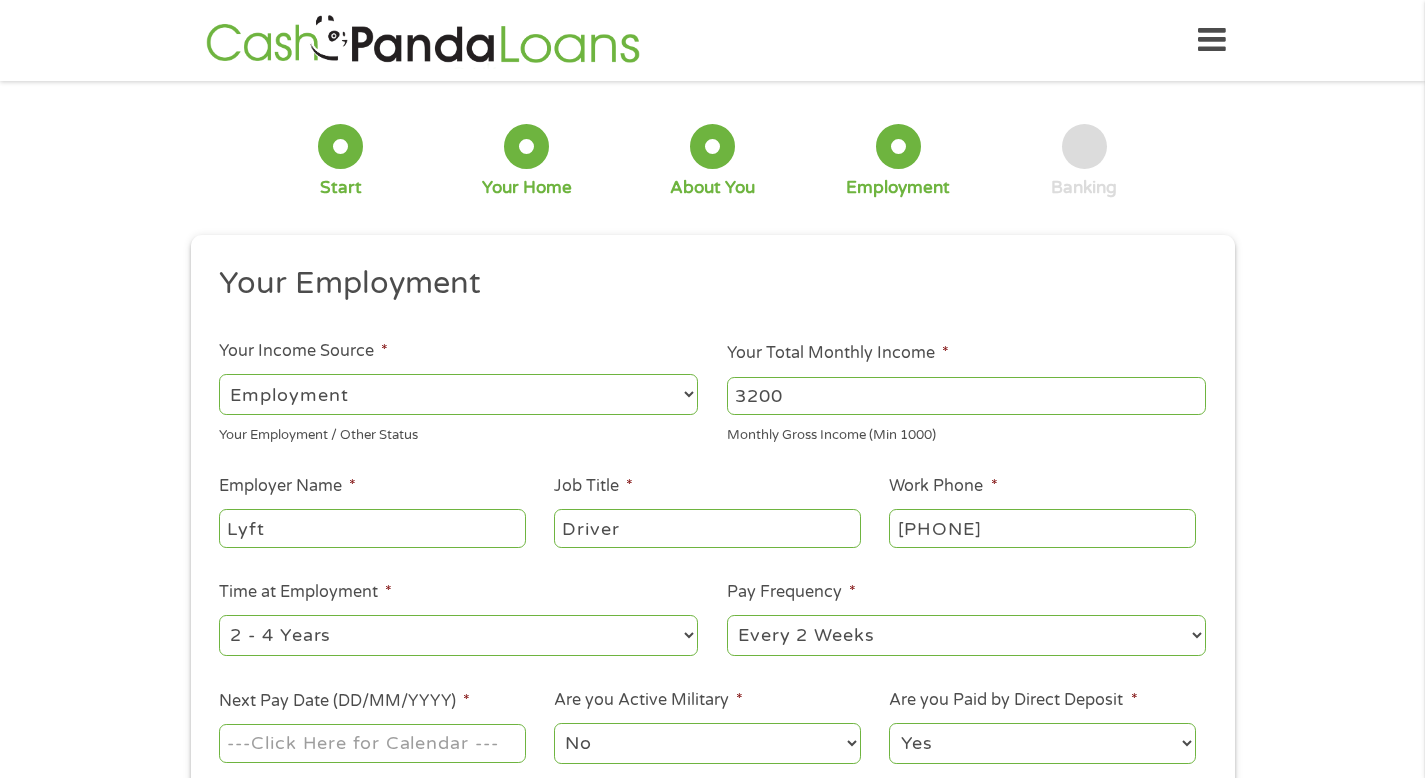 select on "weekly" 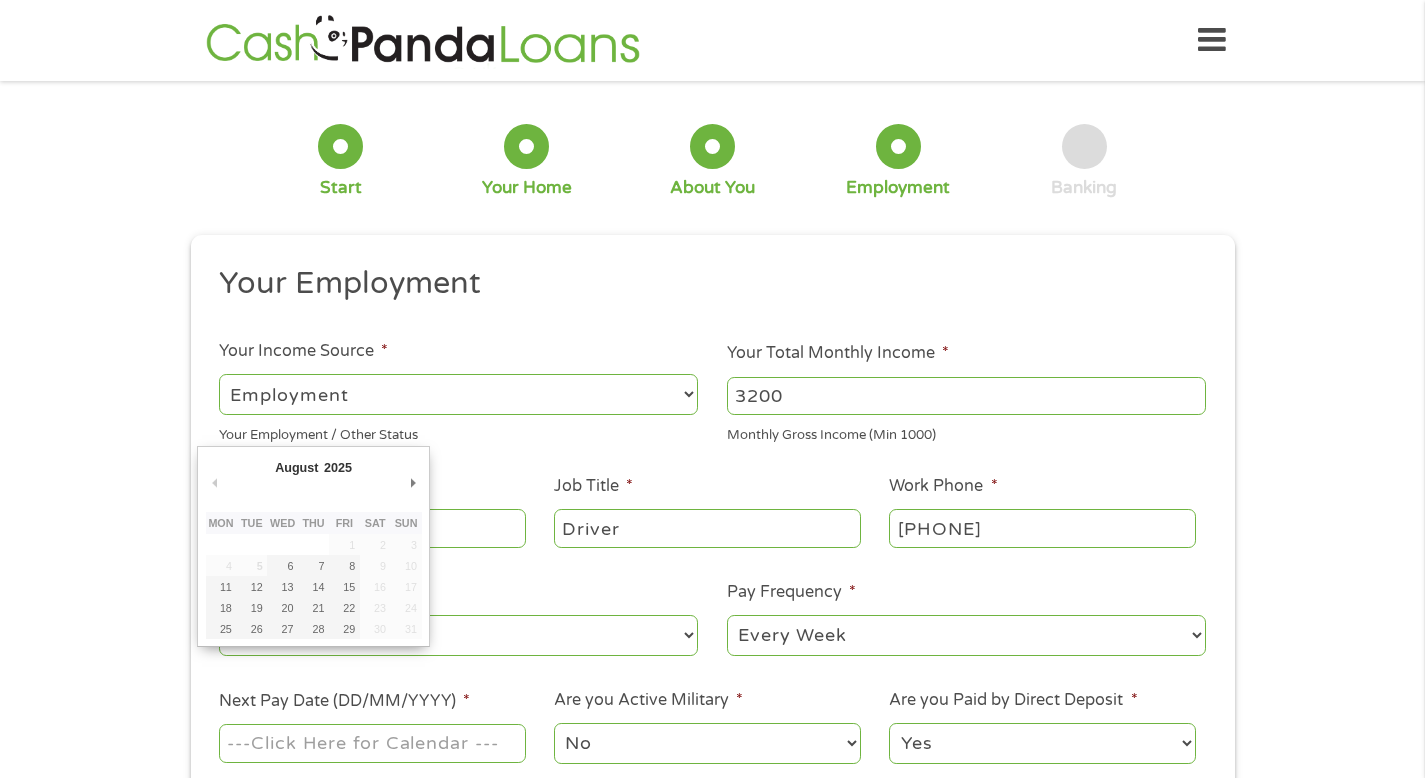 click on "Next Pay Date (DD/MM/YYYY) *" at bounding box center [372, 743] 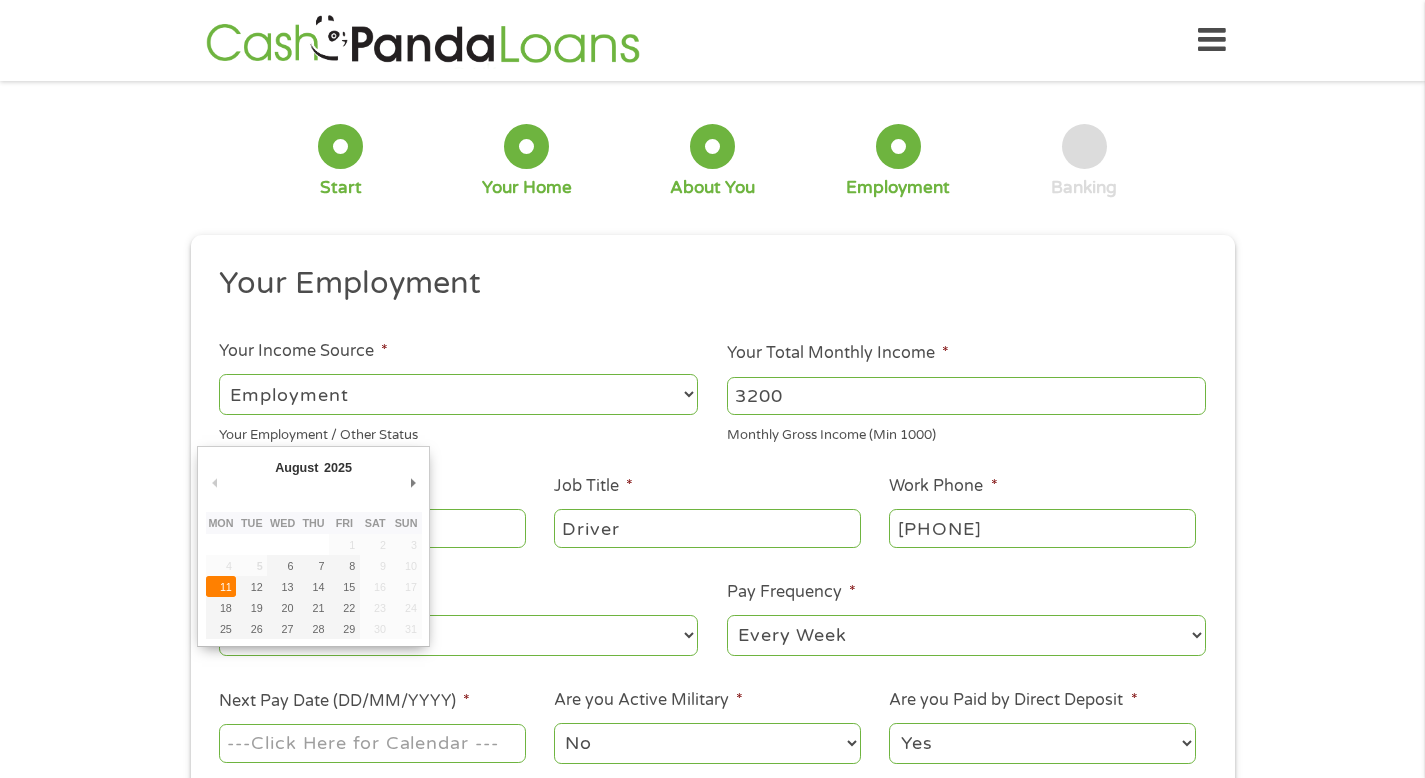 type on "11/08/2025" 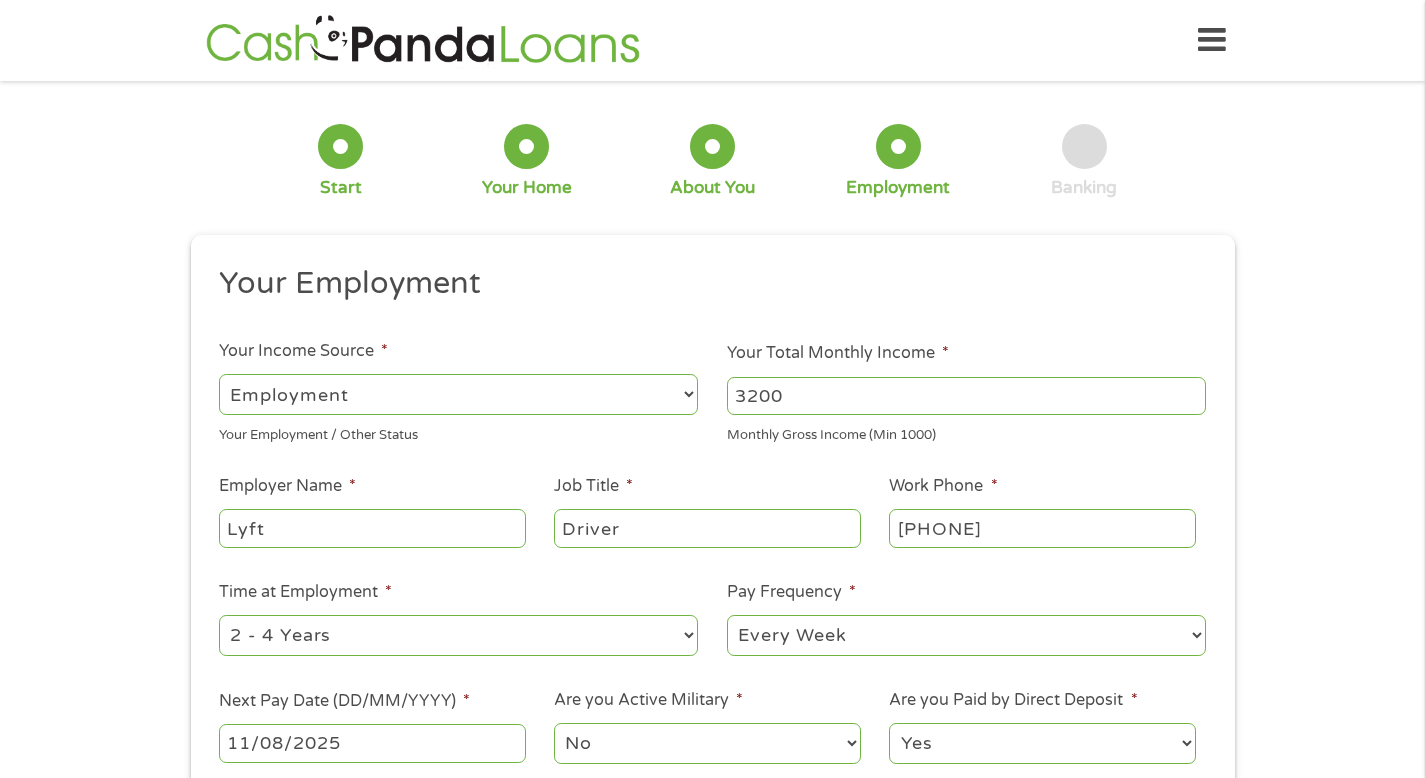 click on "No Yes" at bounding box center [707, 743] 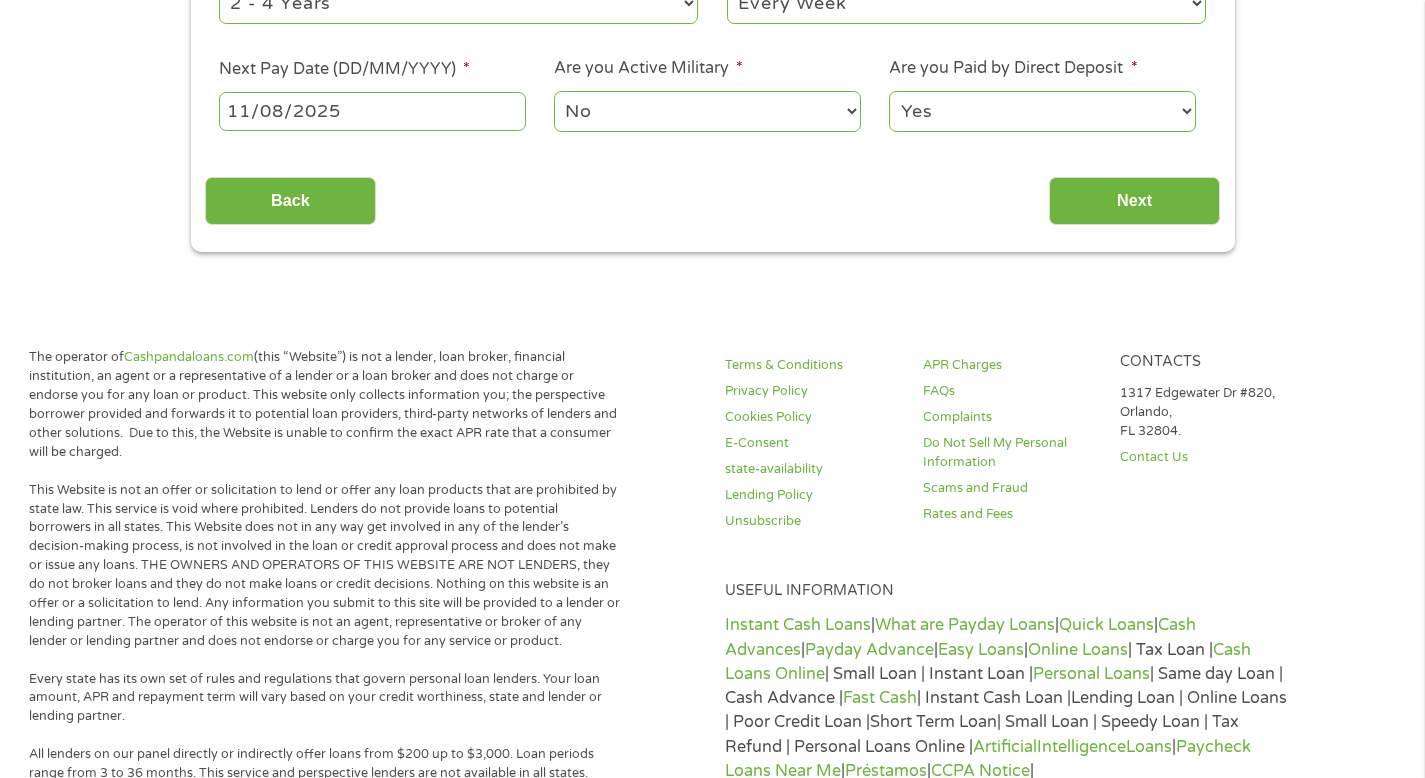 scroll, scrollTop: 661, scrollLeft: 0, axis: vertical 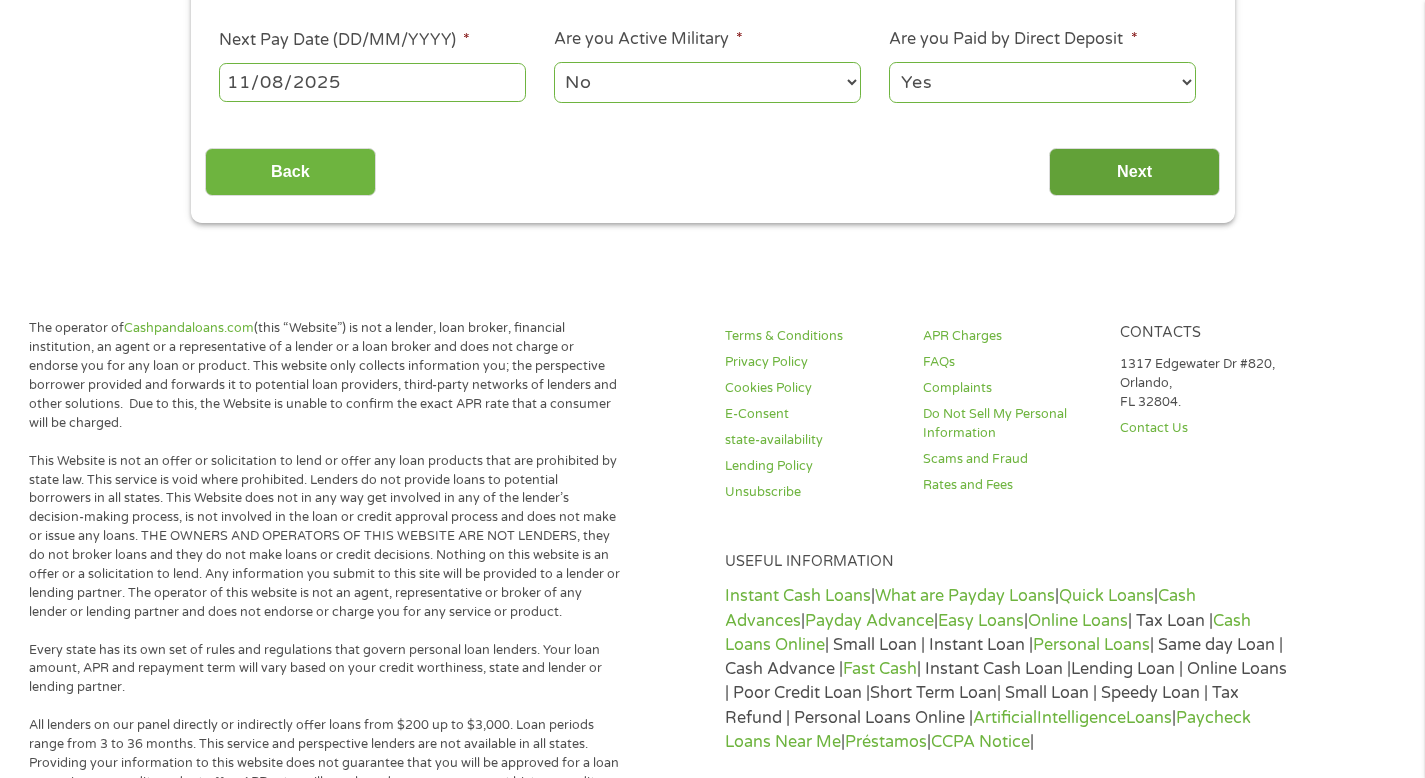 click on "Next" at bounding box center [1134, 172] 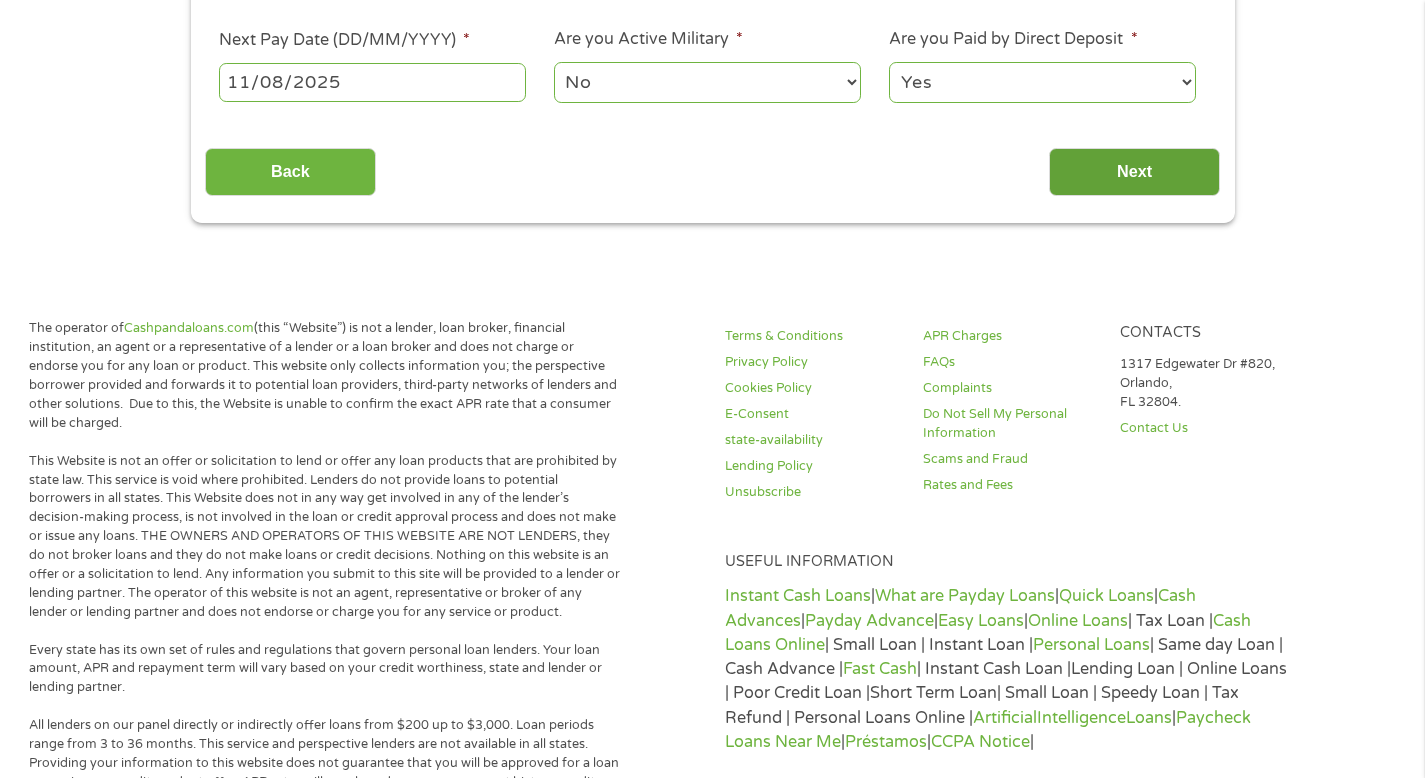 scroll, scrollTop: 0, scrollLeft: 0, axis: both 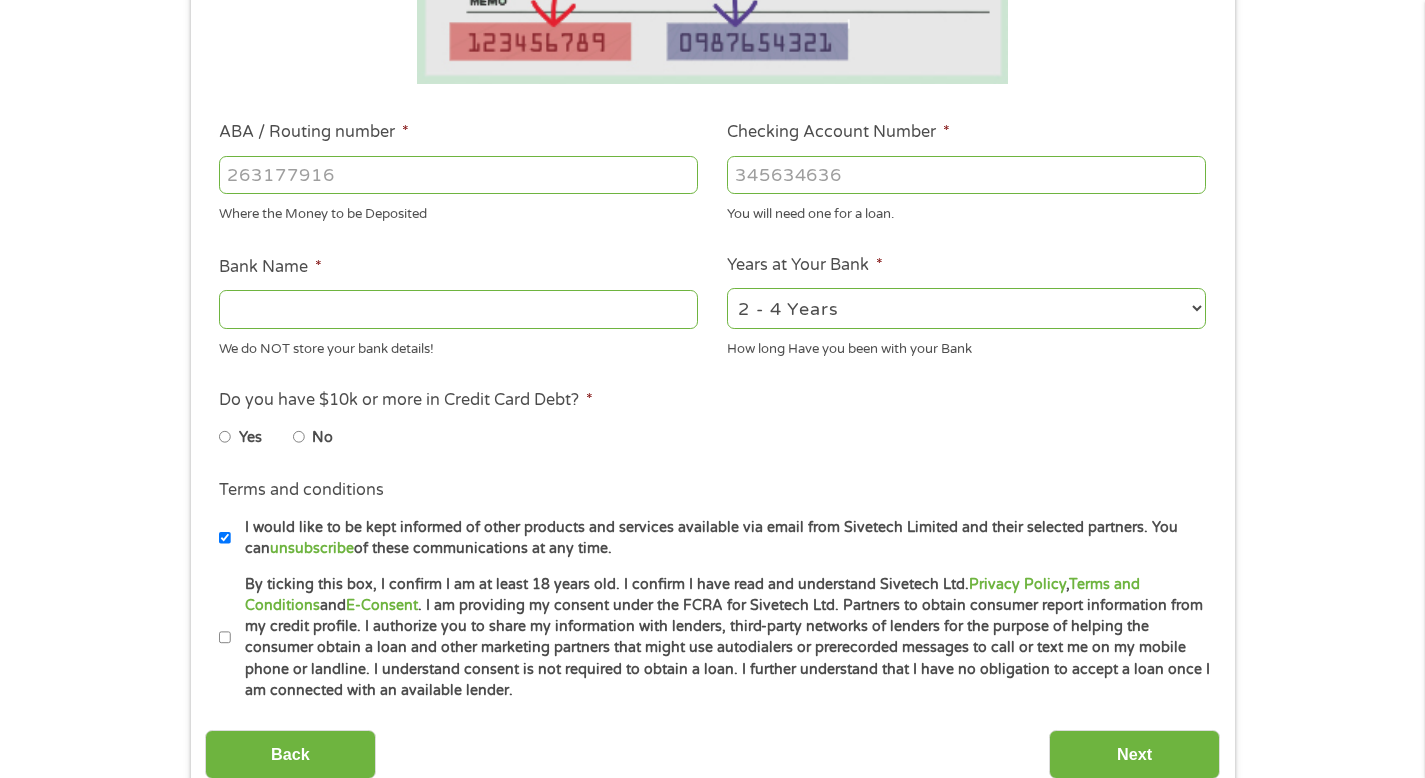 click on "ABA / Routing number *" at bounding box center [458, 175] 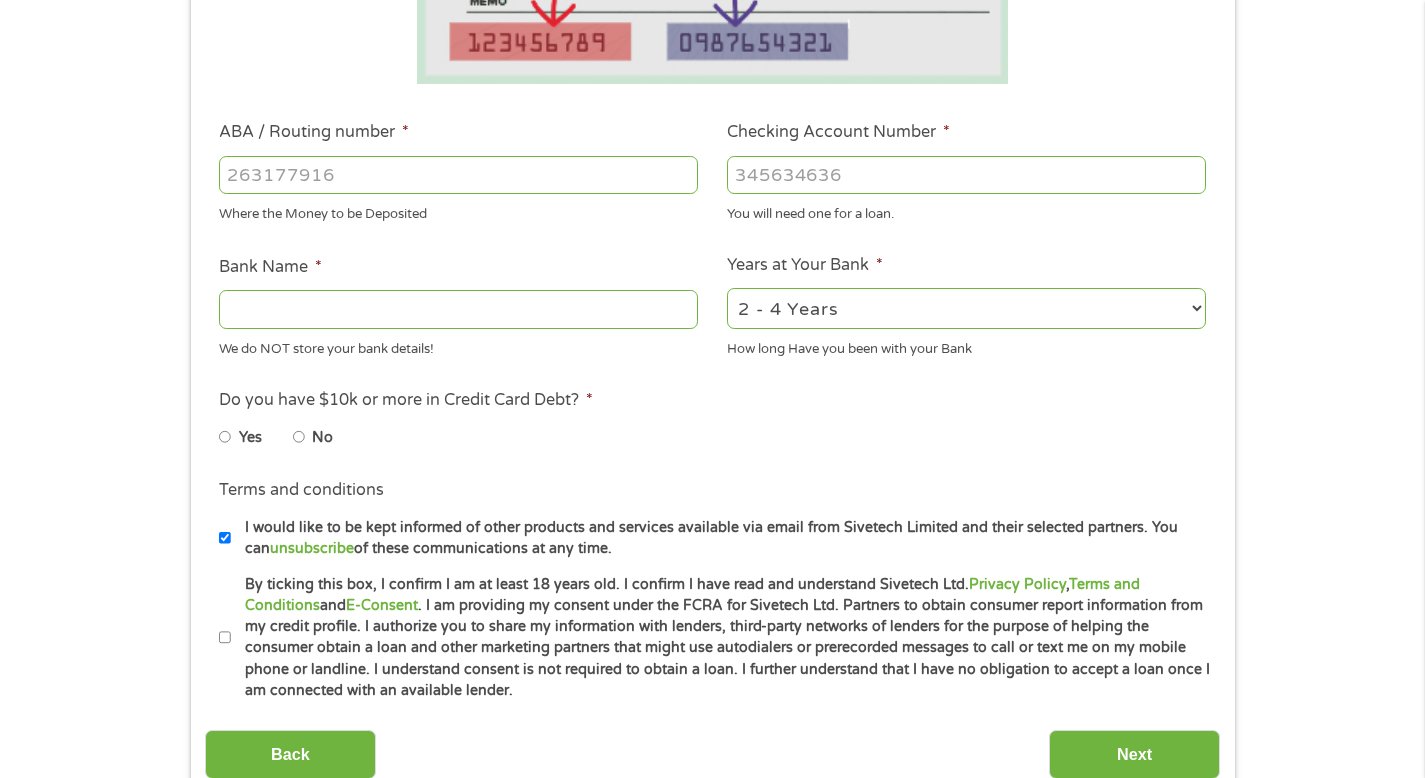 type on "[ACCOUNT_NUMBER]" 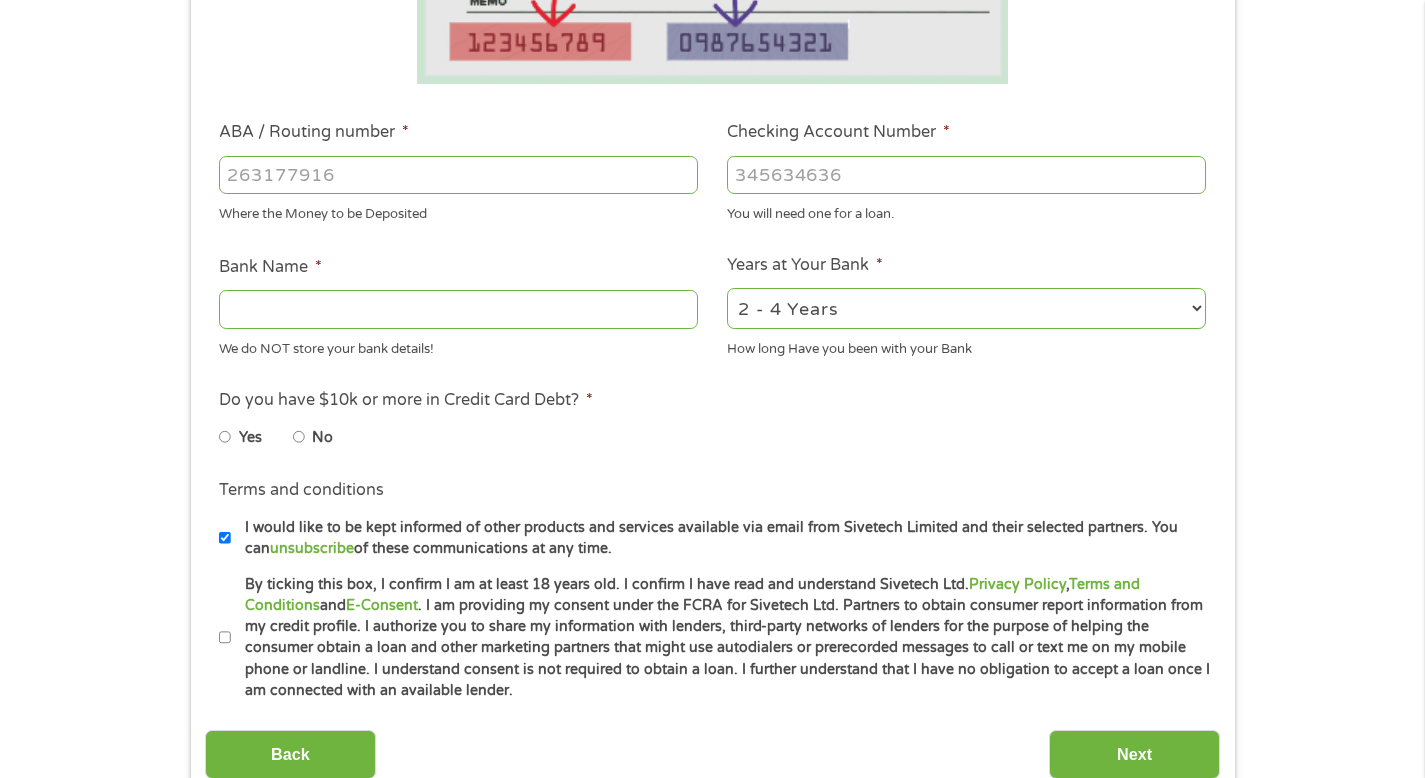 type on "SoFi Bank, National Association" 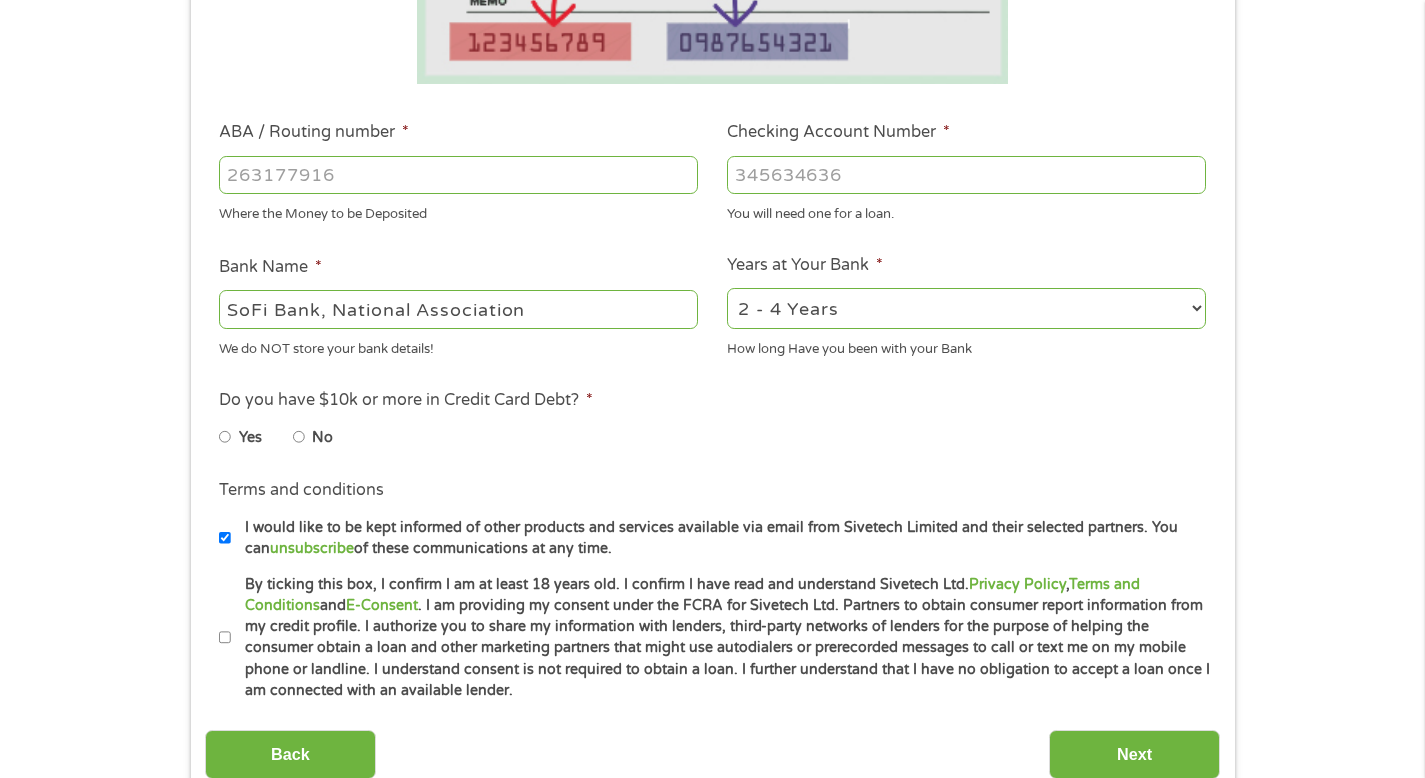 type on "[ACCOUNT_NUMBER]" 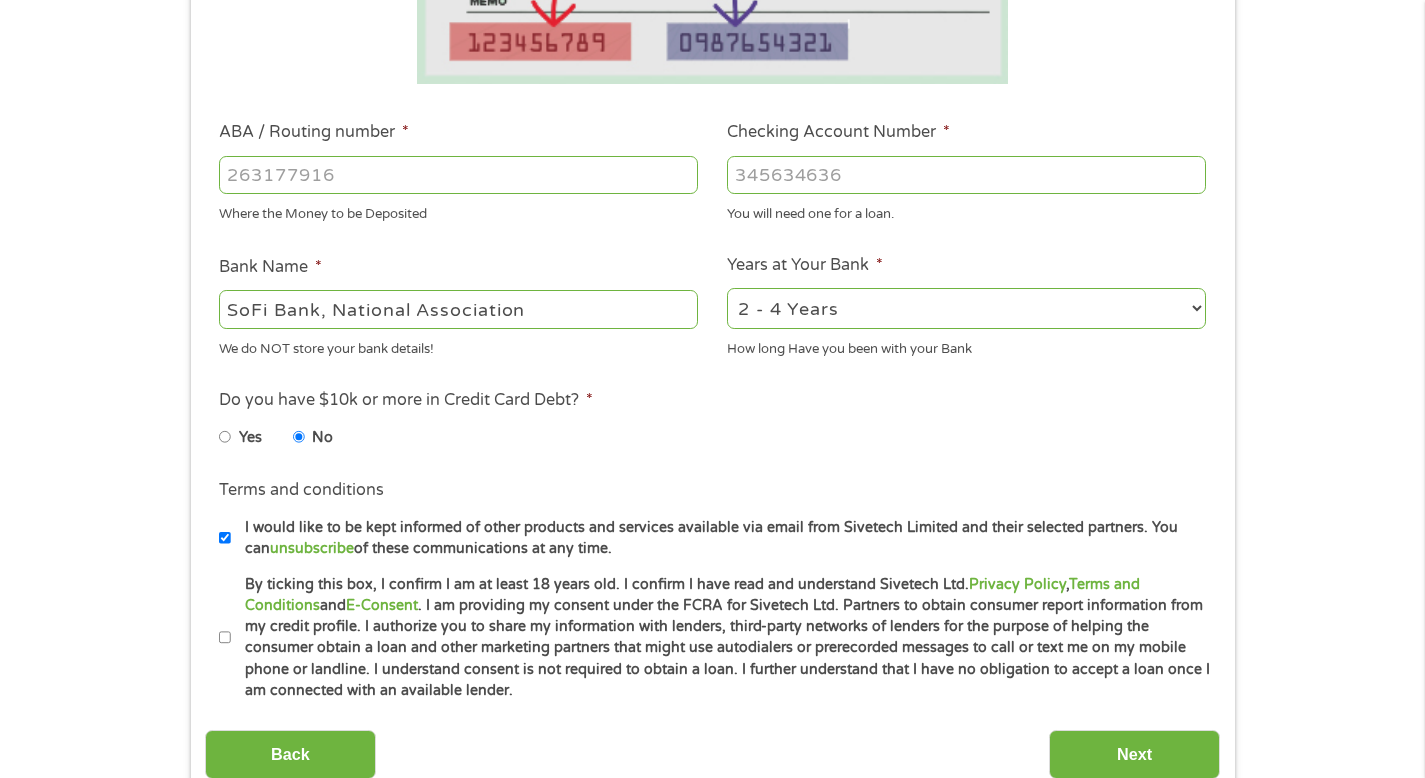 click on "By ticking this box, I confirm I am at least 18 years old. I confirm I have read and understand Sivetech Ltd.  Privacy Policy ,  Terms and Conditions  and  E-Consent . I am providing my consent under the FCRA for Sivetech Ltd. Partners to obtain consumer report information from my credit profile. I authorize you to share my information with lenders, third-party networks of lenders for the purpose of helping the consumer obtain a loan and other marketing partners that might use autodialers or prerecorded messages to call or text me on my mobile phone or landline. I understand consent is not required to obtain a loan. I further understand that I have no obligation to accept a loan once I am connected with an available lender." at bounding box center [225, 638] 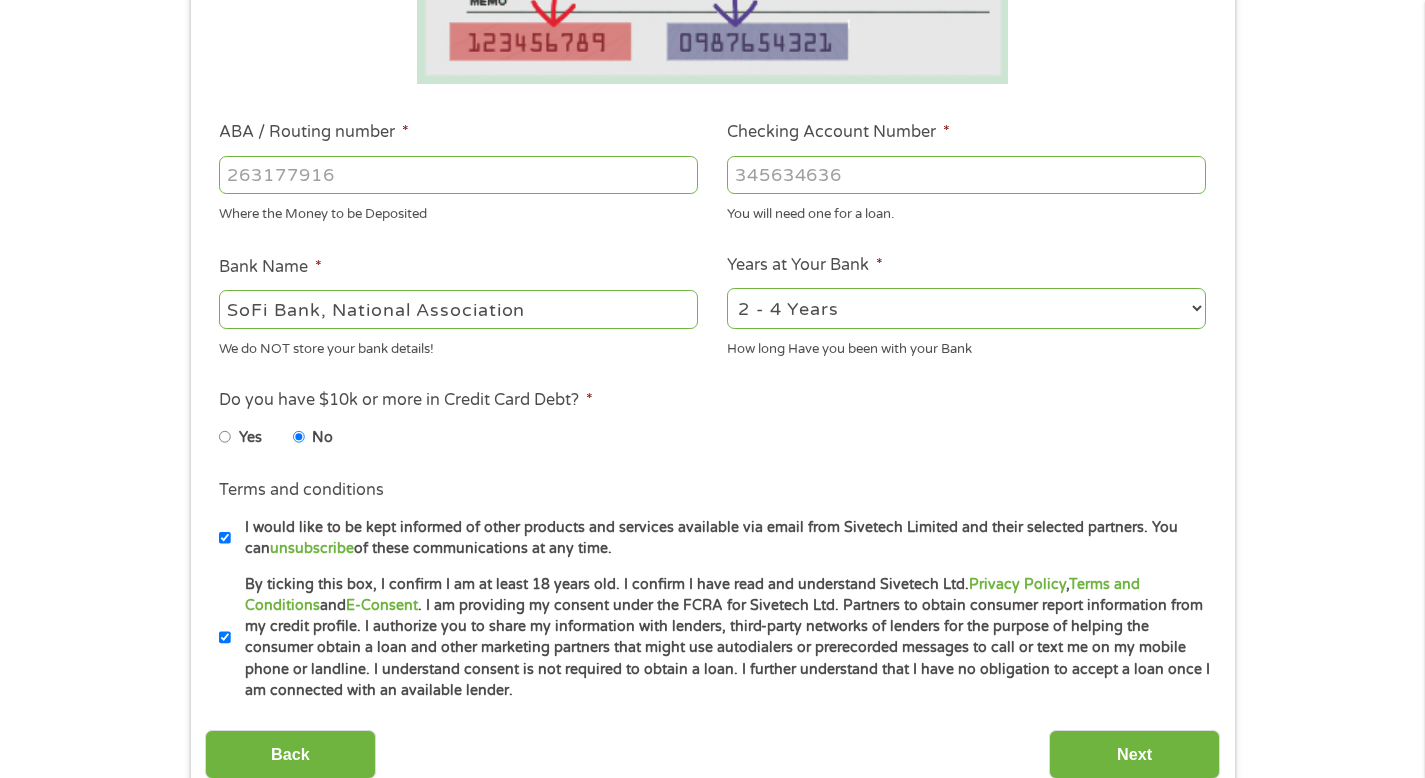 click on "Back   Next" at bounding box center (712, 747) 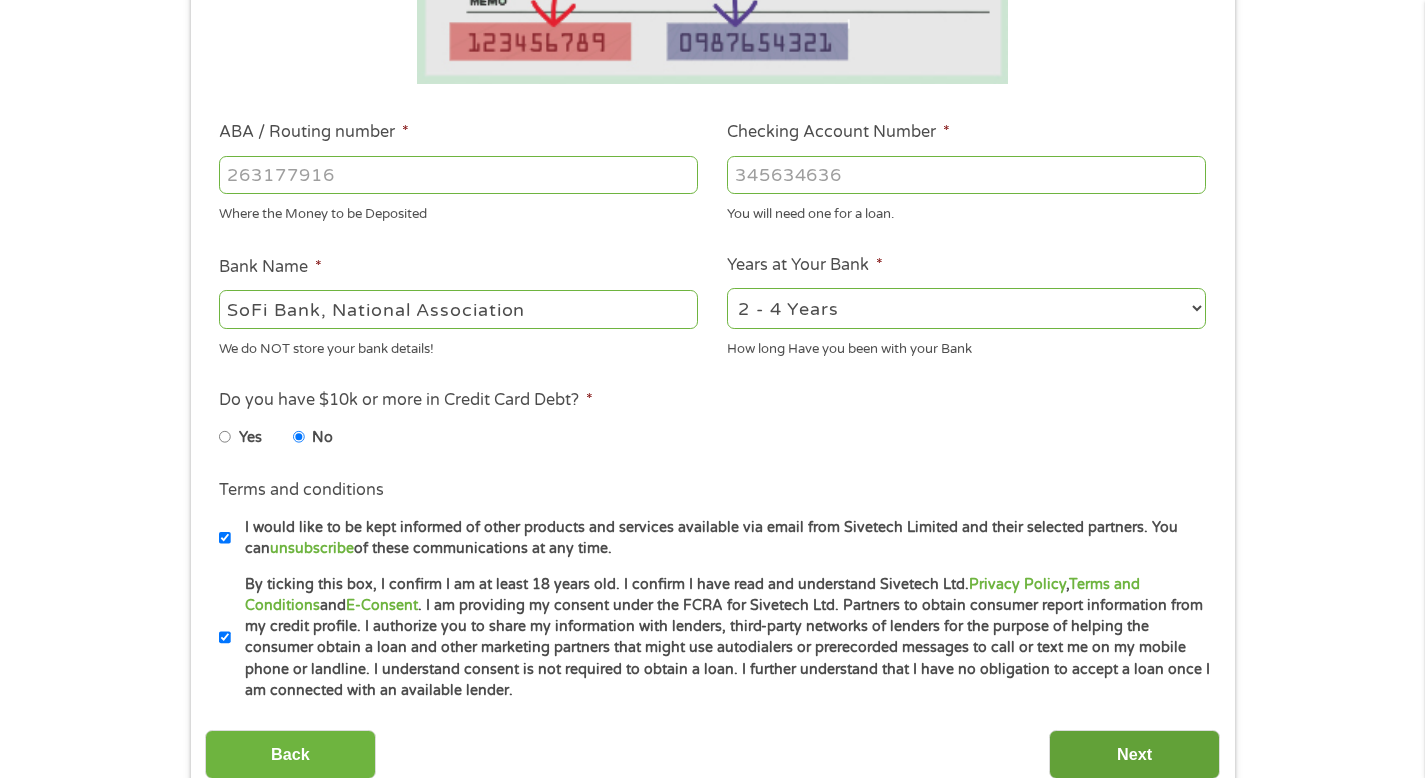 click on "Next" at bounding box center [1134, 754] 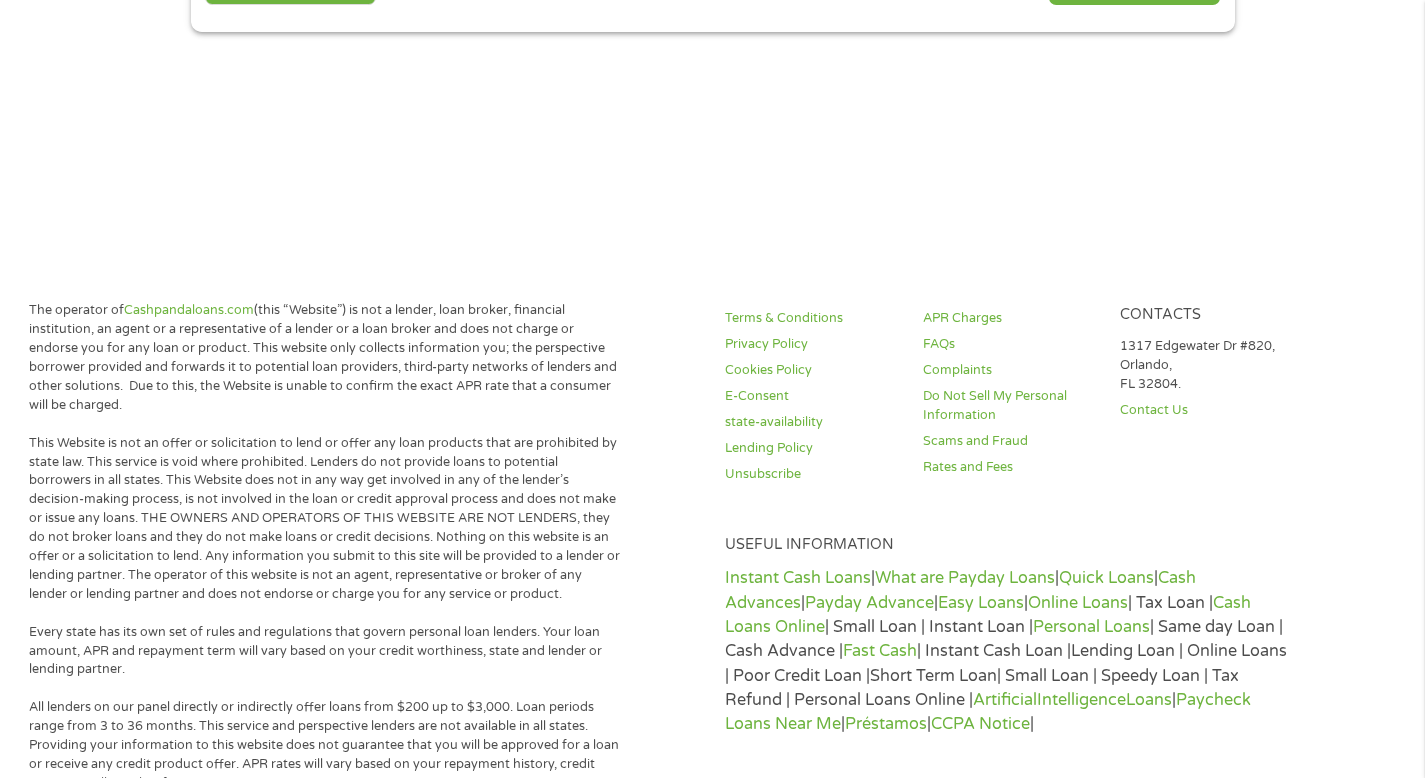 scroll, scrollTop: 0, scrollLeft: 0, axis: both 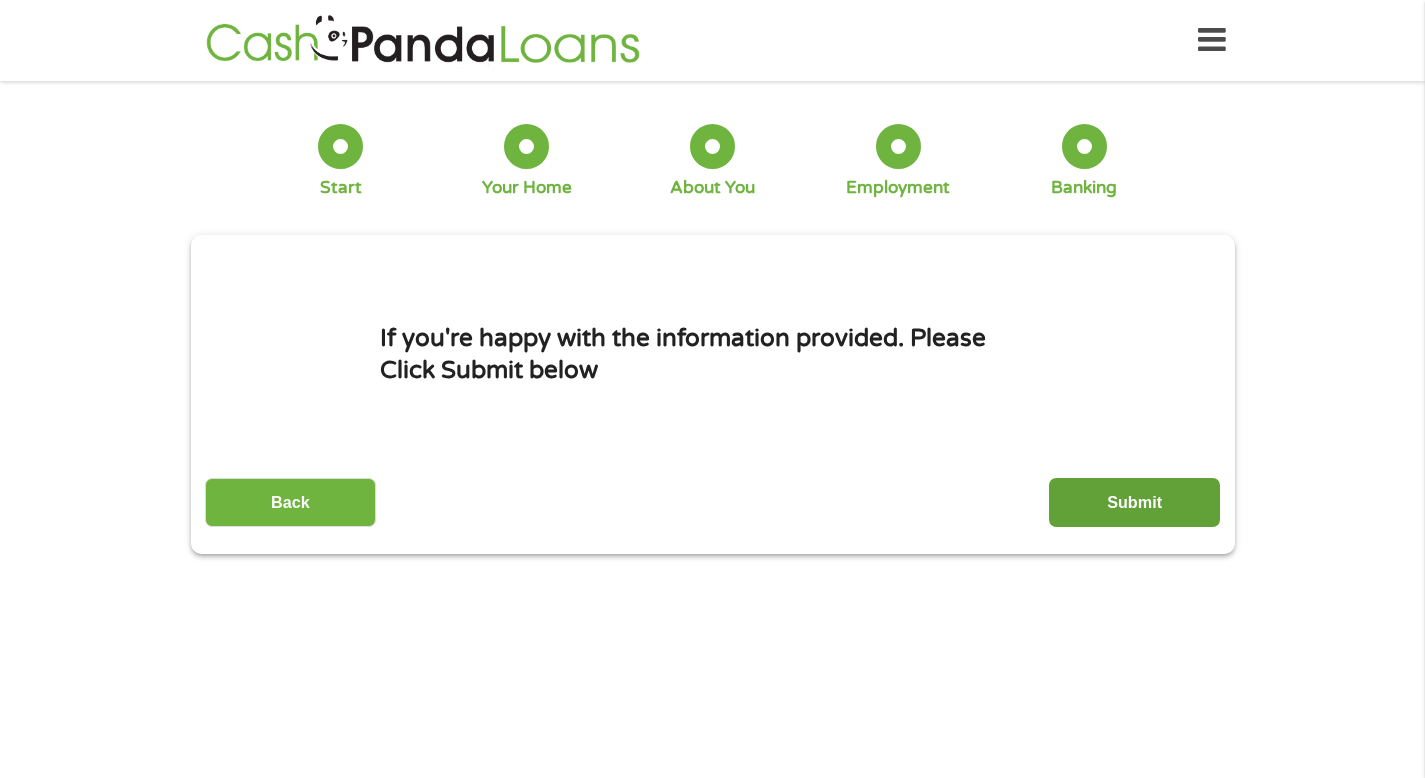 click on "Submit" at bounding box center (1134, 502) 